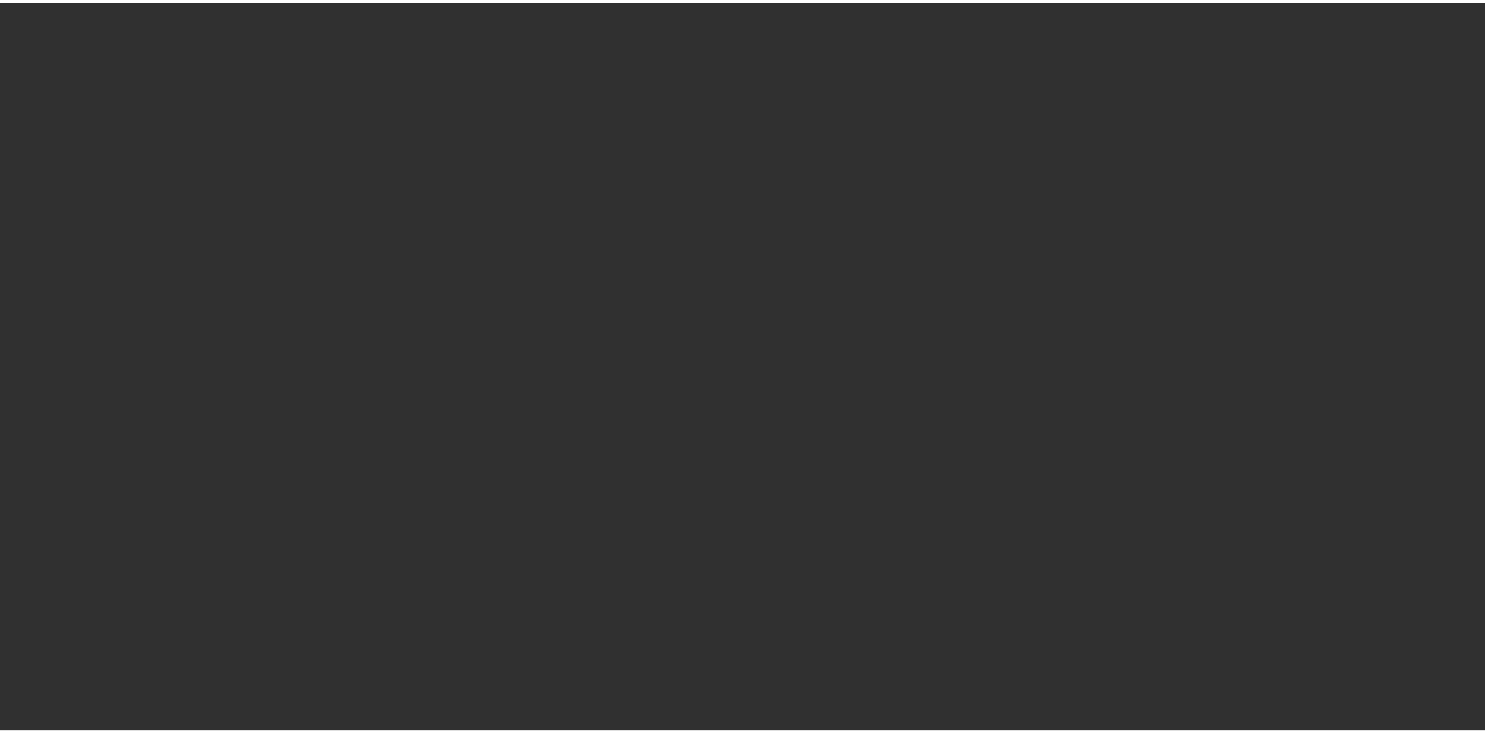 scroll, scrollTop: 0, scrollLeft: 0, axis: both 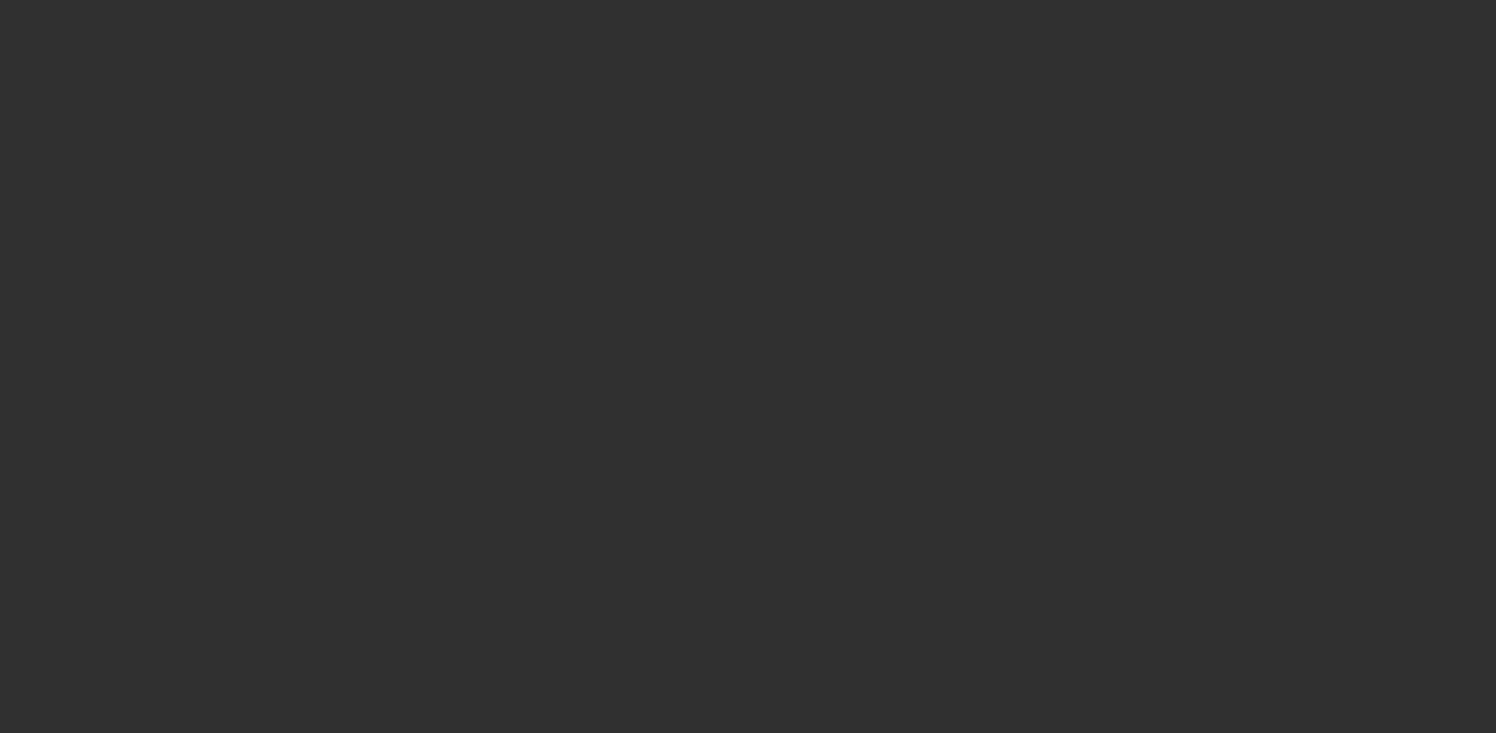select on "10" 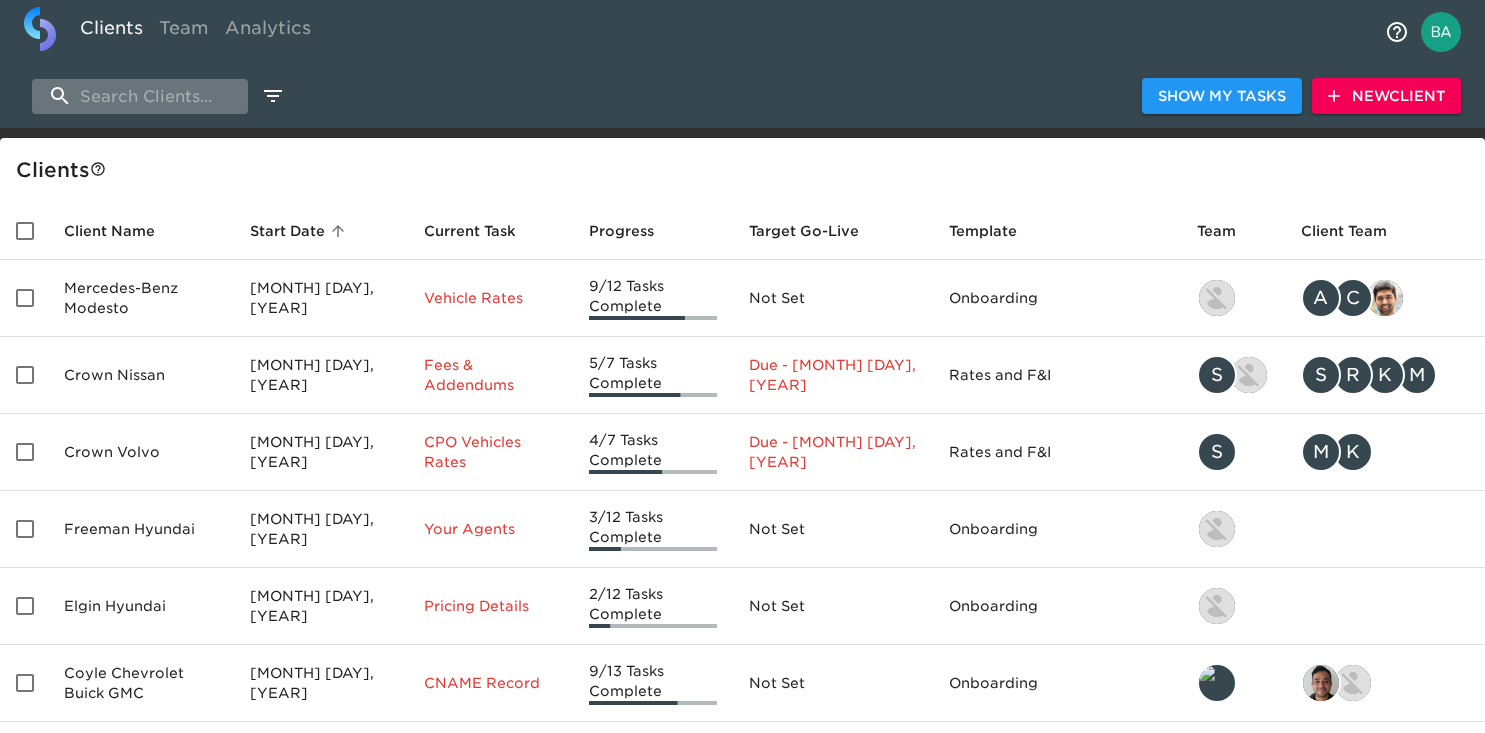 click at bounding box center (140, 96) 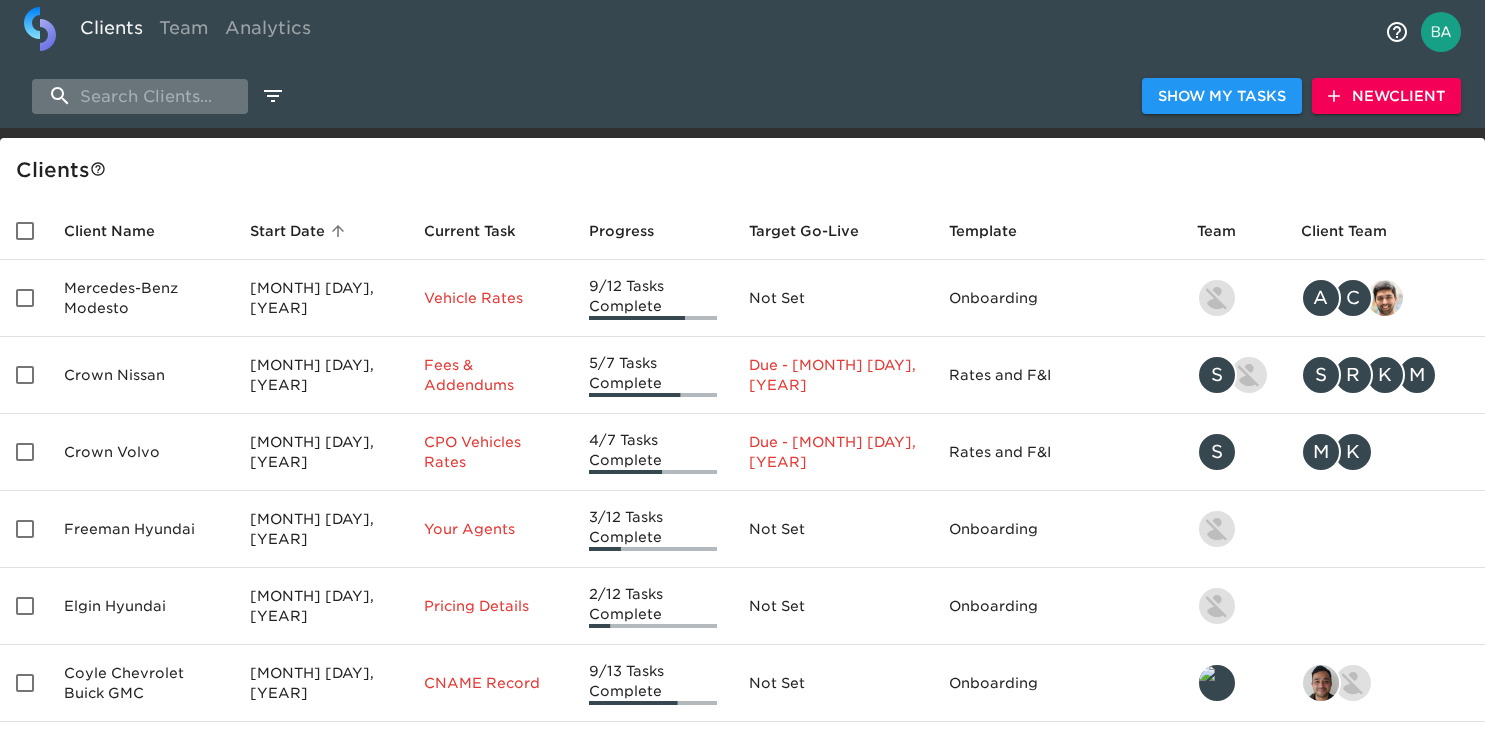 paste on "Texan Hyundai" 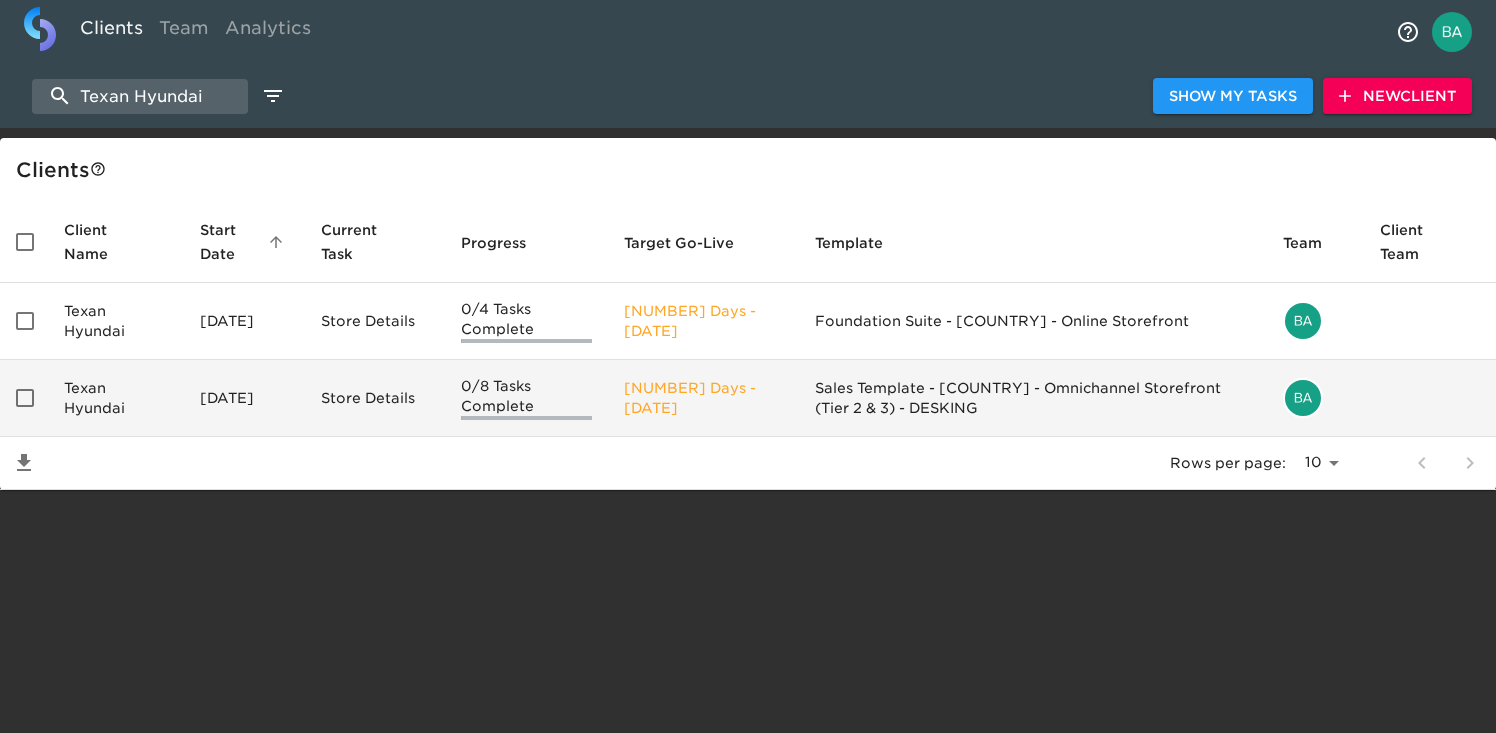 type on "Texan Hyundai" 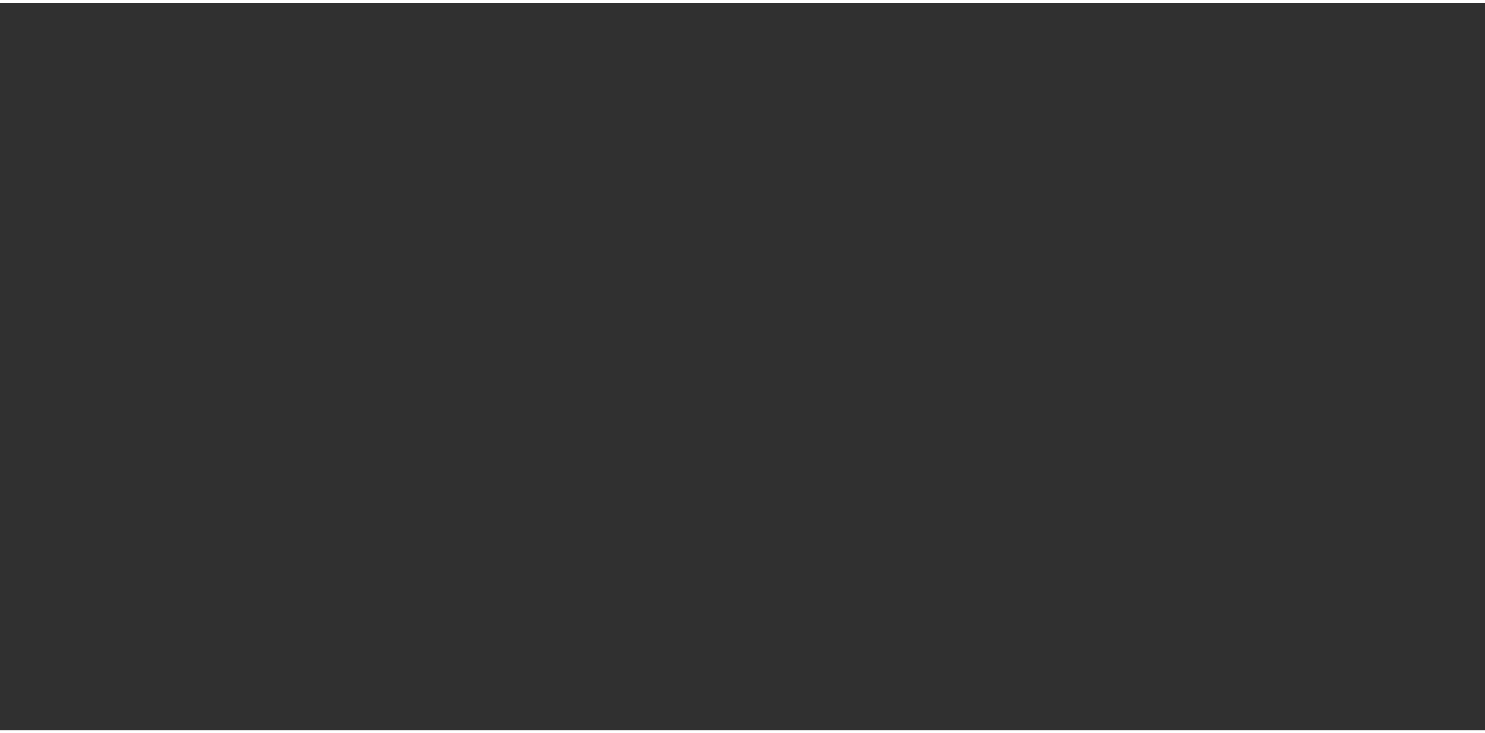 scroll, scrollTop: 0, scrollLeft: 0, axis: both 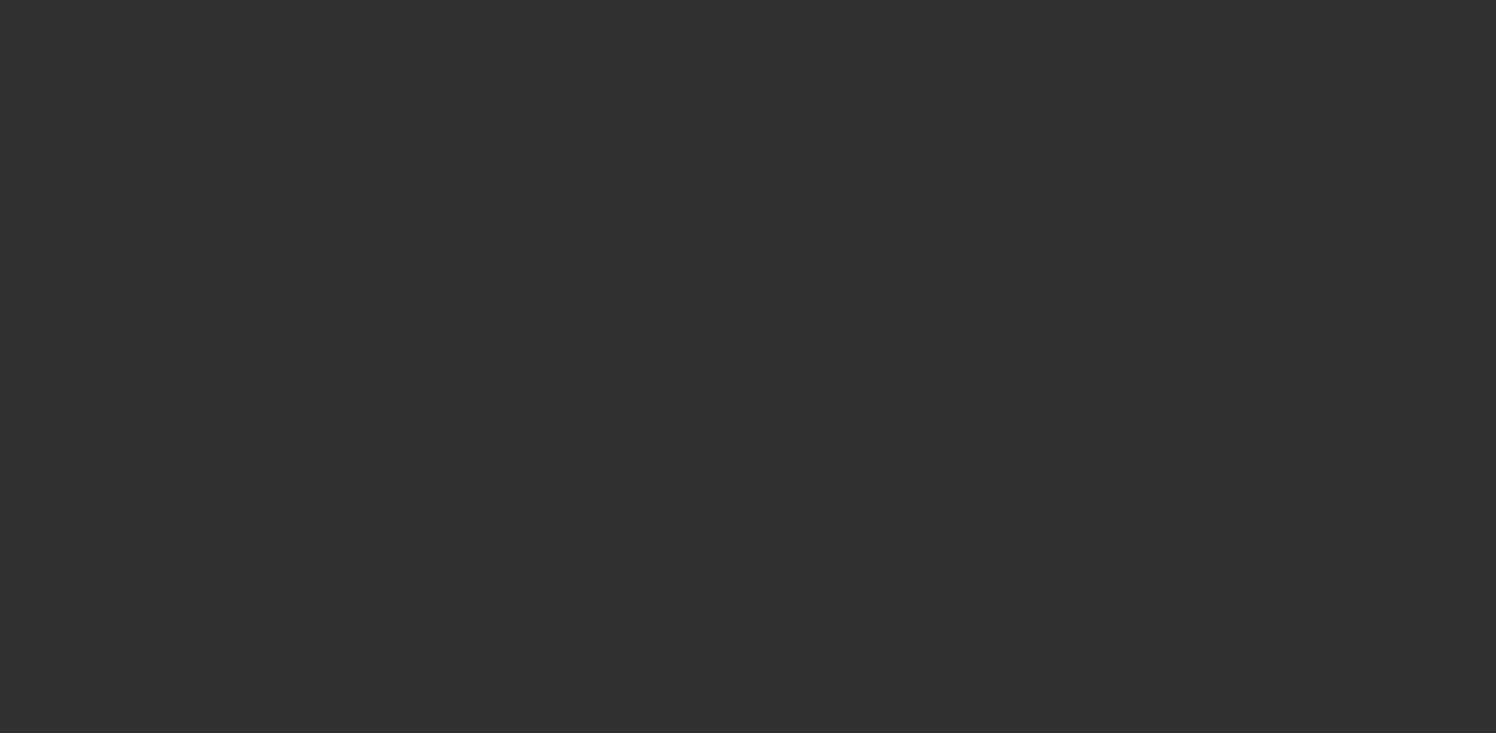 select on "10" 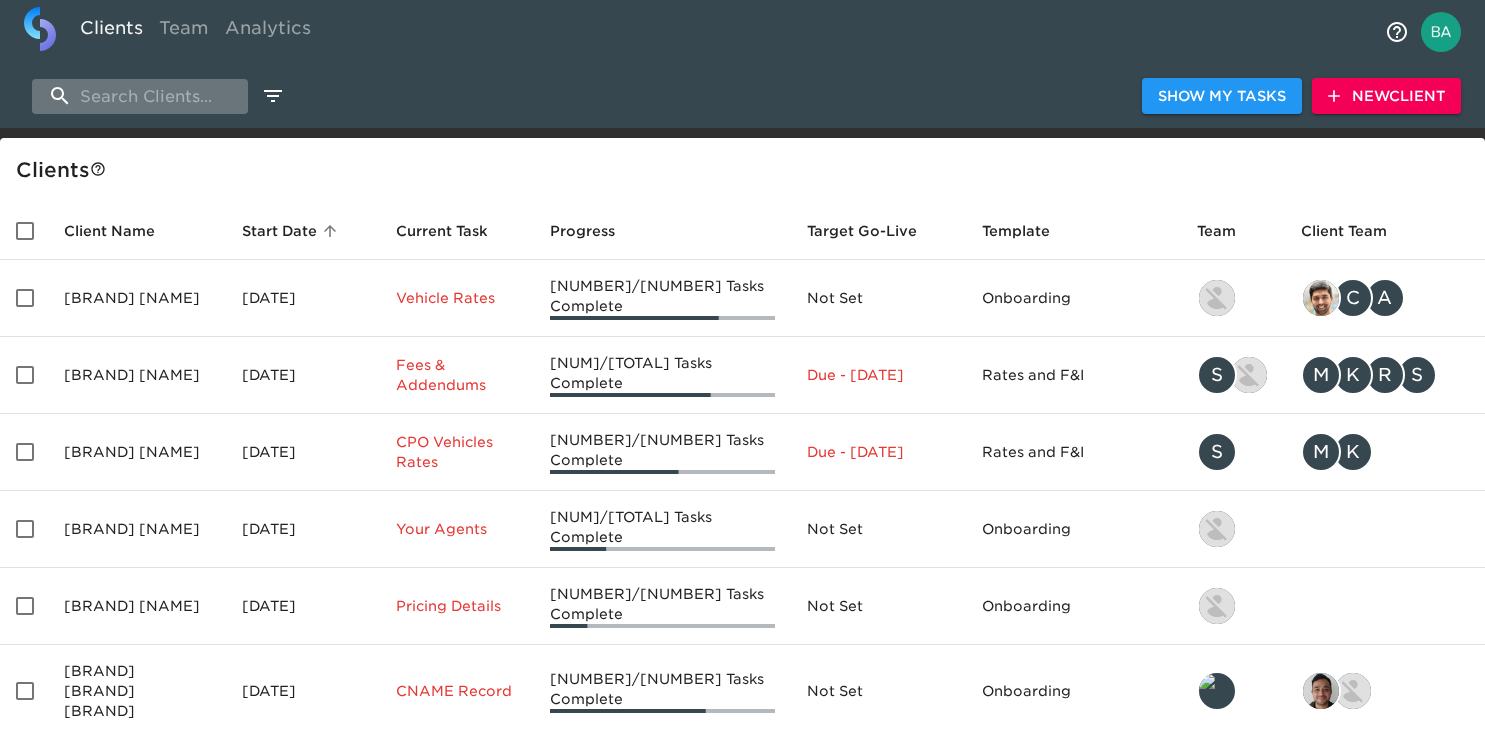 click at bounding box center [140, 96] 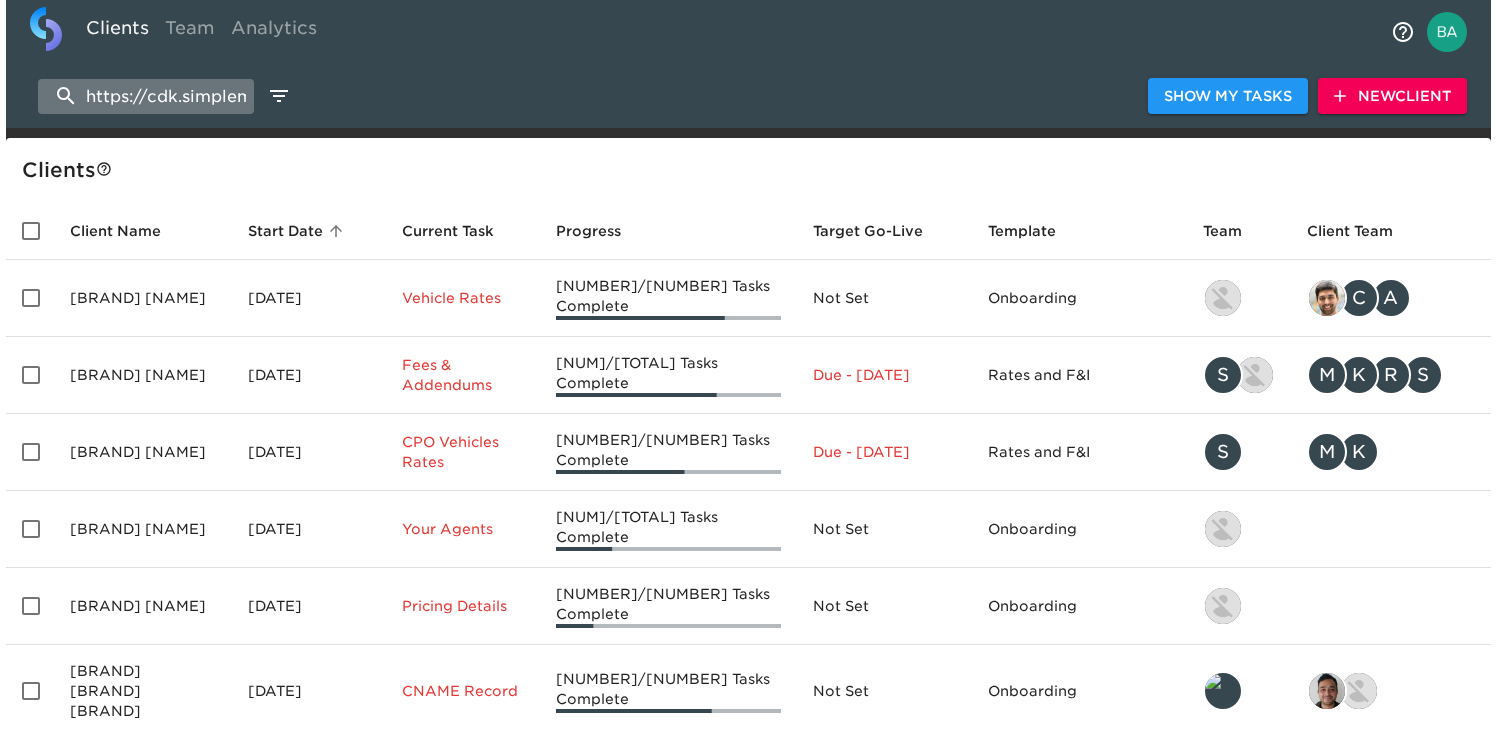 scroll, scrollTop: 0, scrollLeft: 416, axis: horizontal 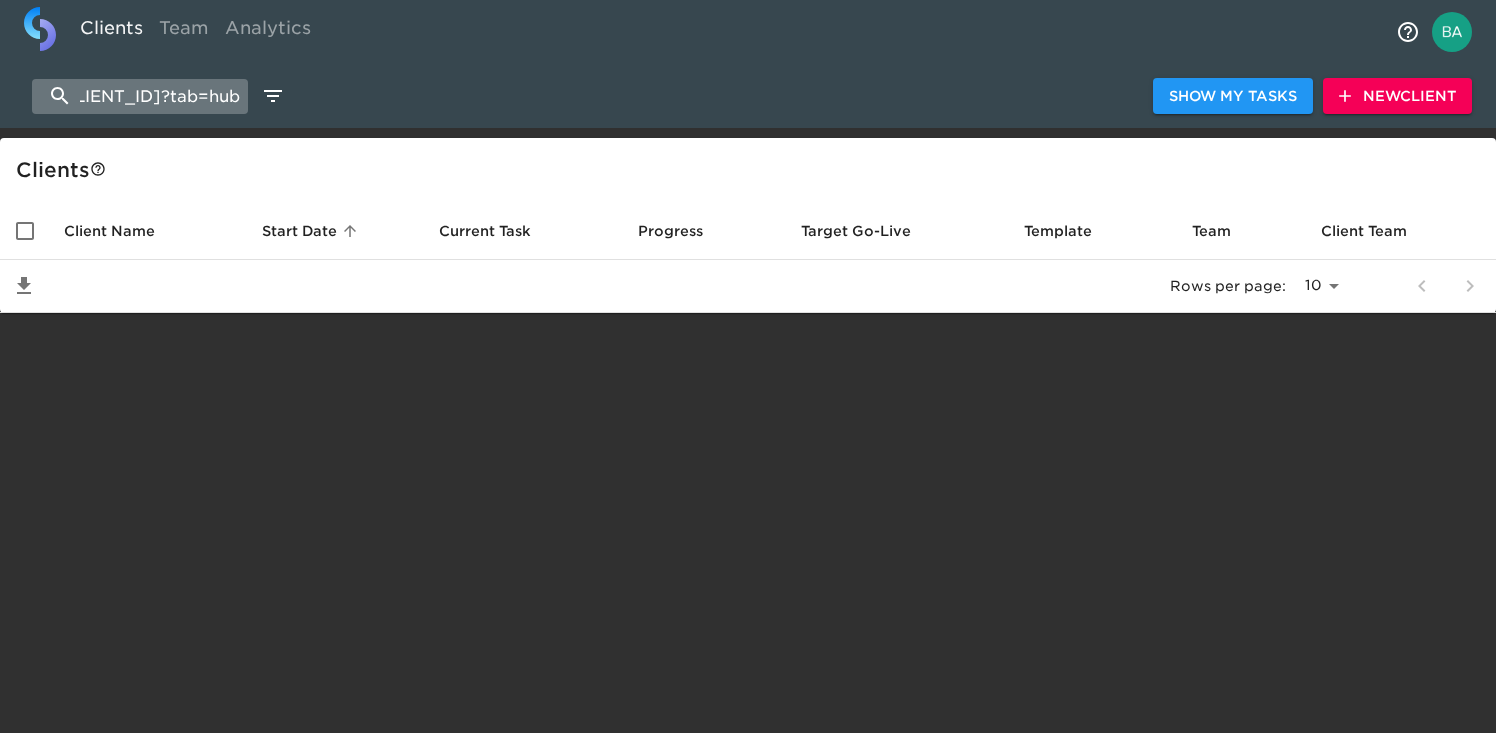 click on "https://cdk.simplemnt.com/clients/[CLIENT_ID]?tab=hub" at bounding box center [140, 96] 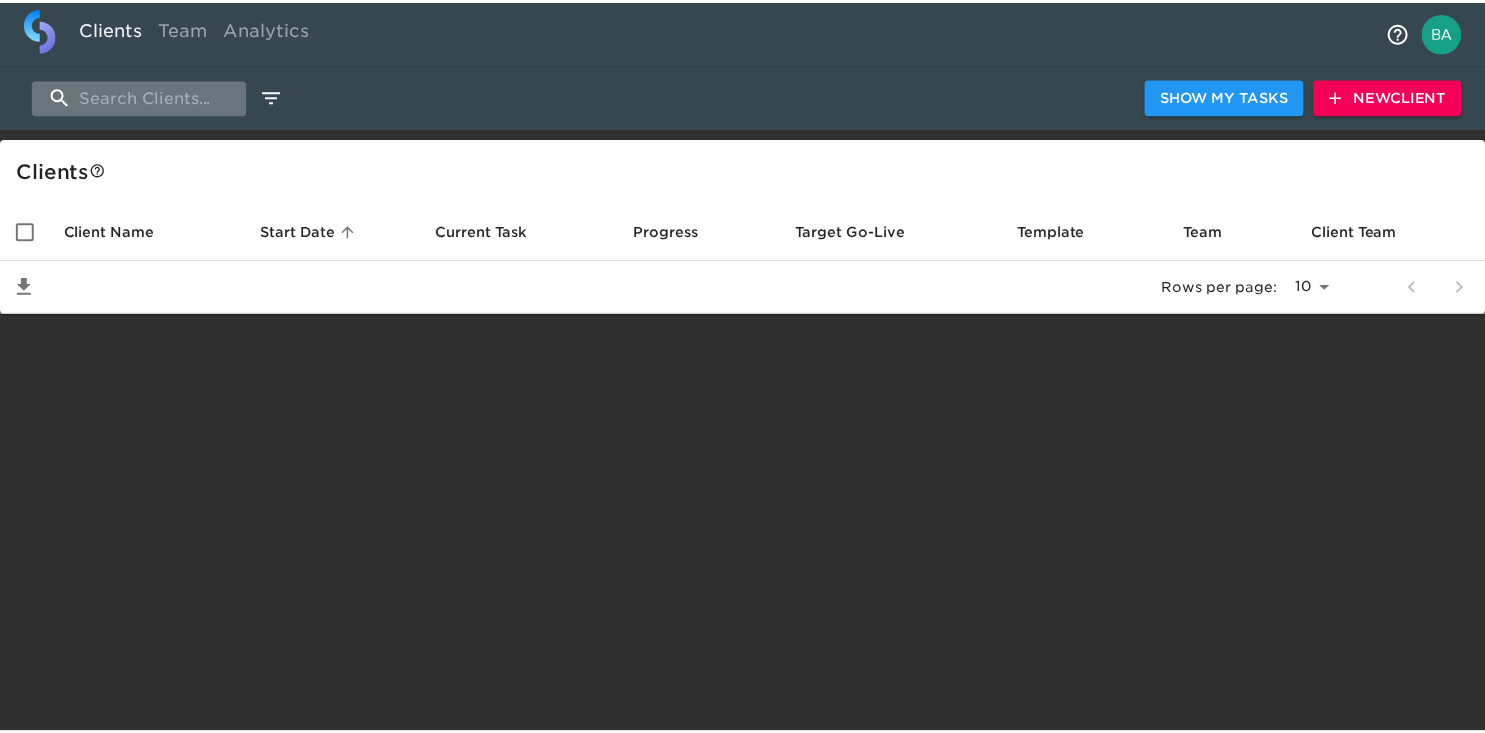 scroll, scrollTop: 0, scrollLeft: 0, axis: both 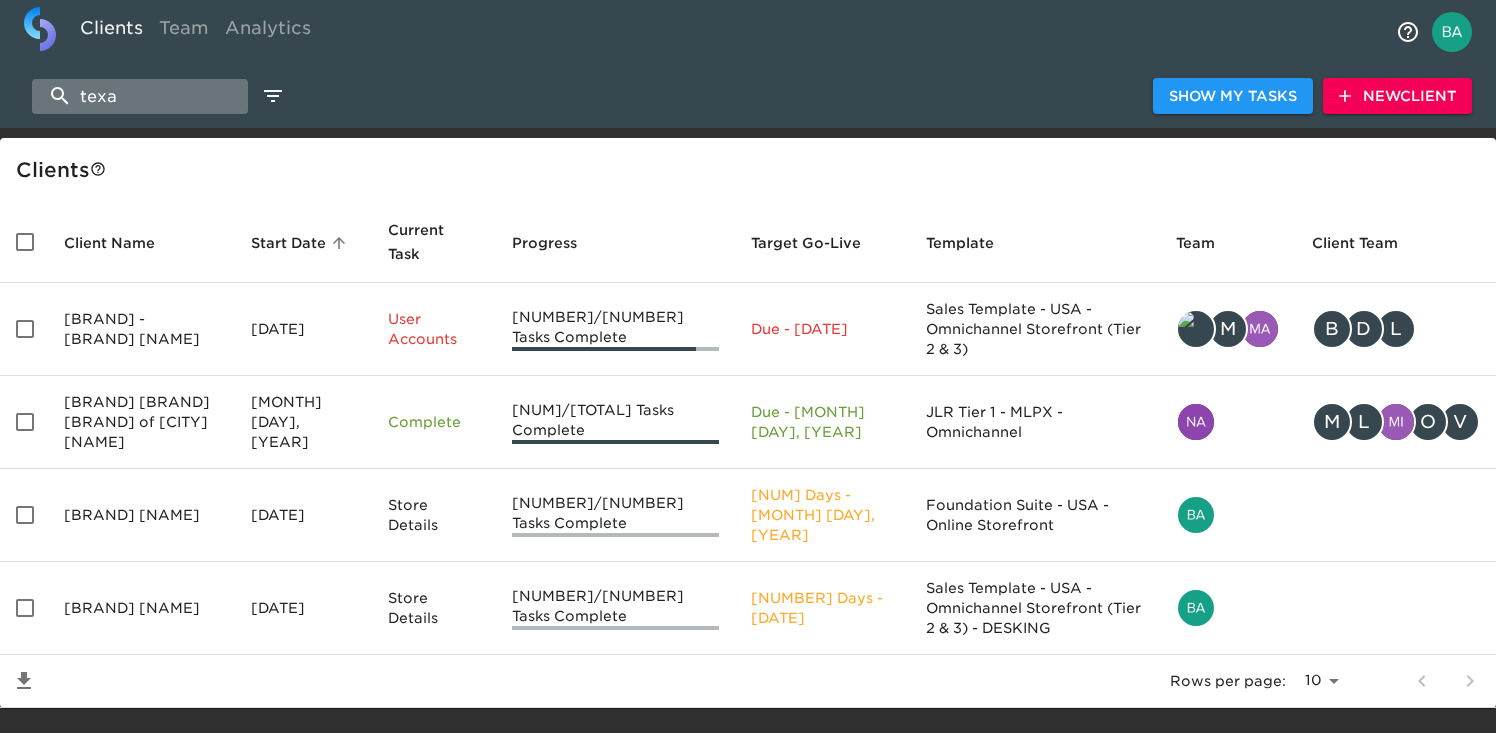 type on "texan" 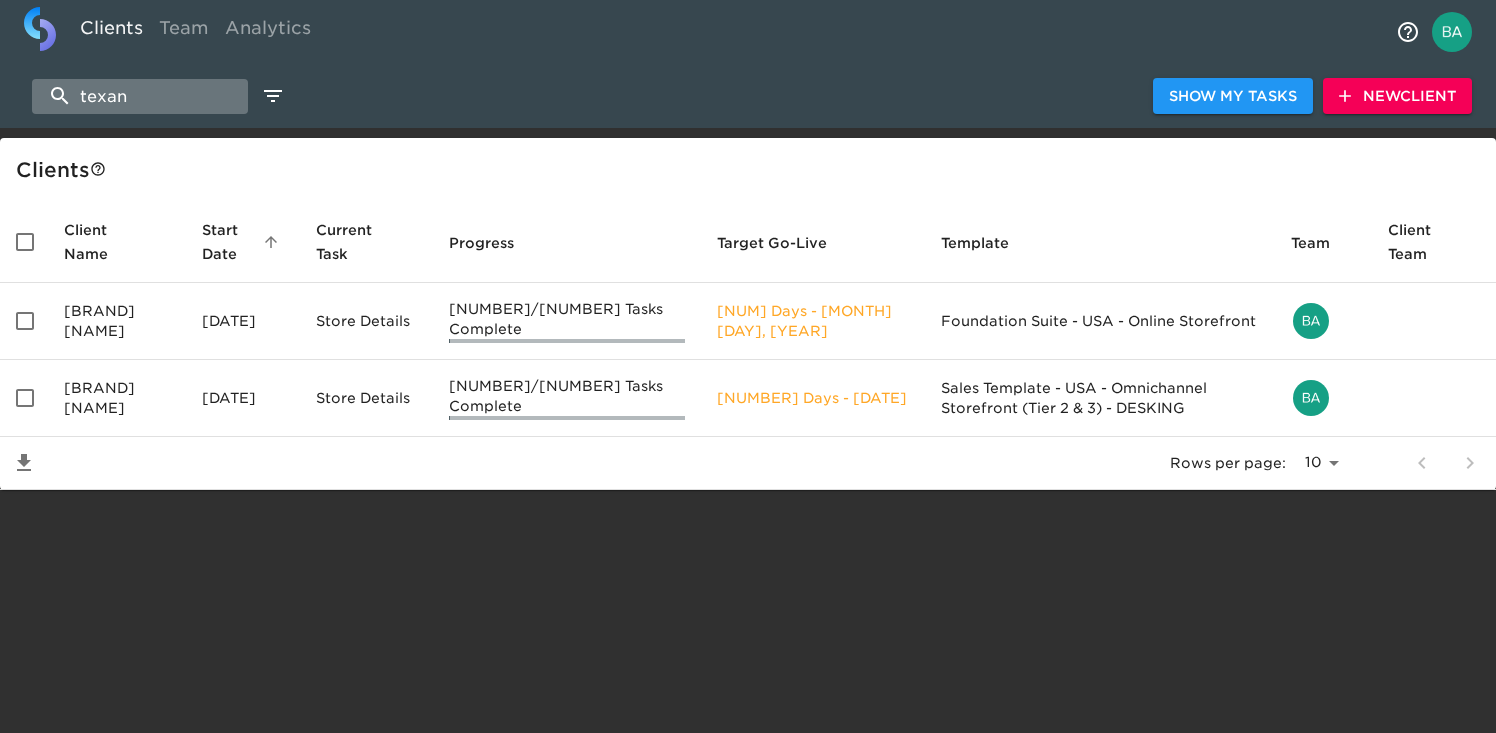 click on "texan" at bounding box center (140, 96) 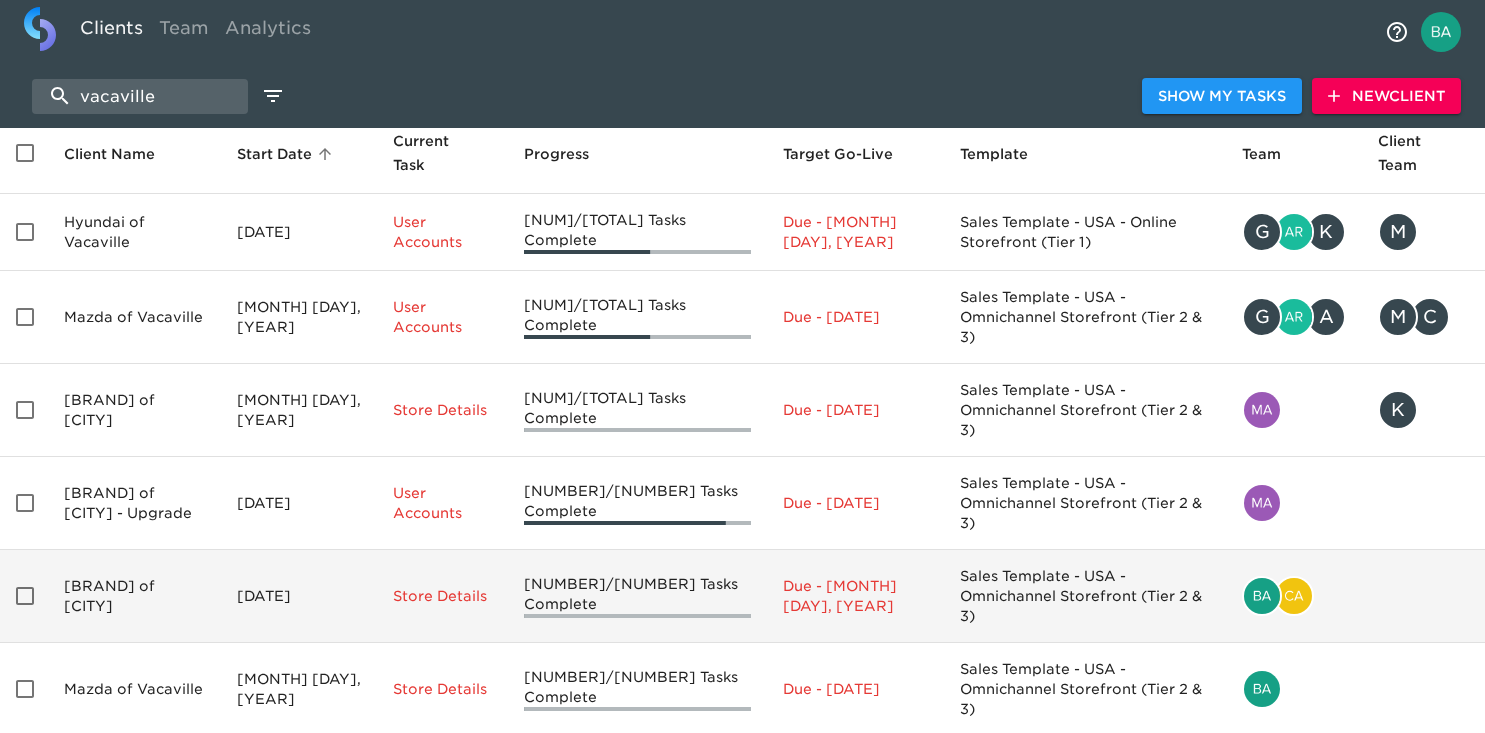 scroll, scrollTop: 88, scrollLeft: 0, axis: vertical 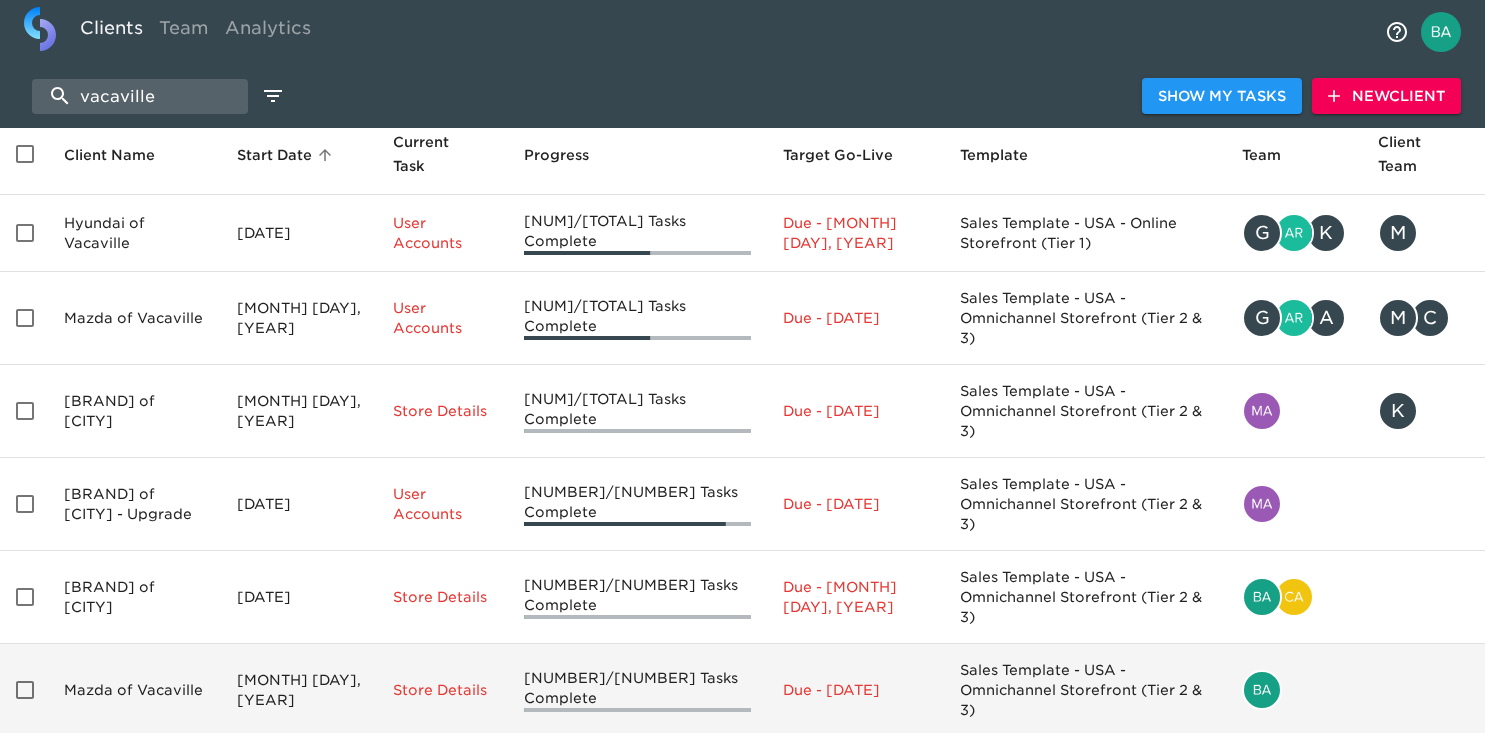 type on "vacaville" 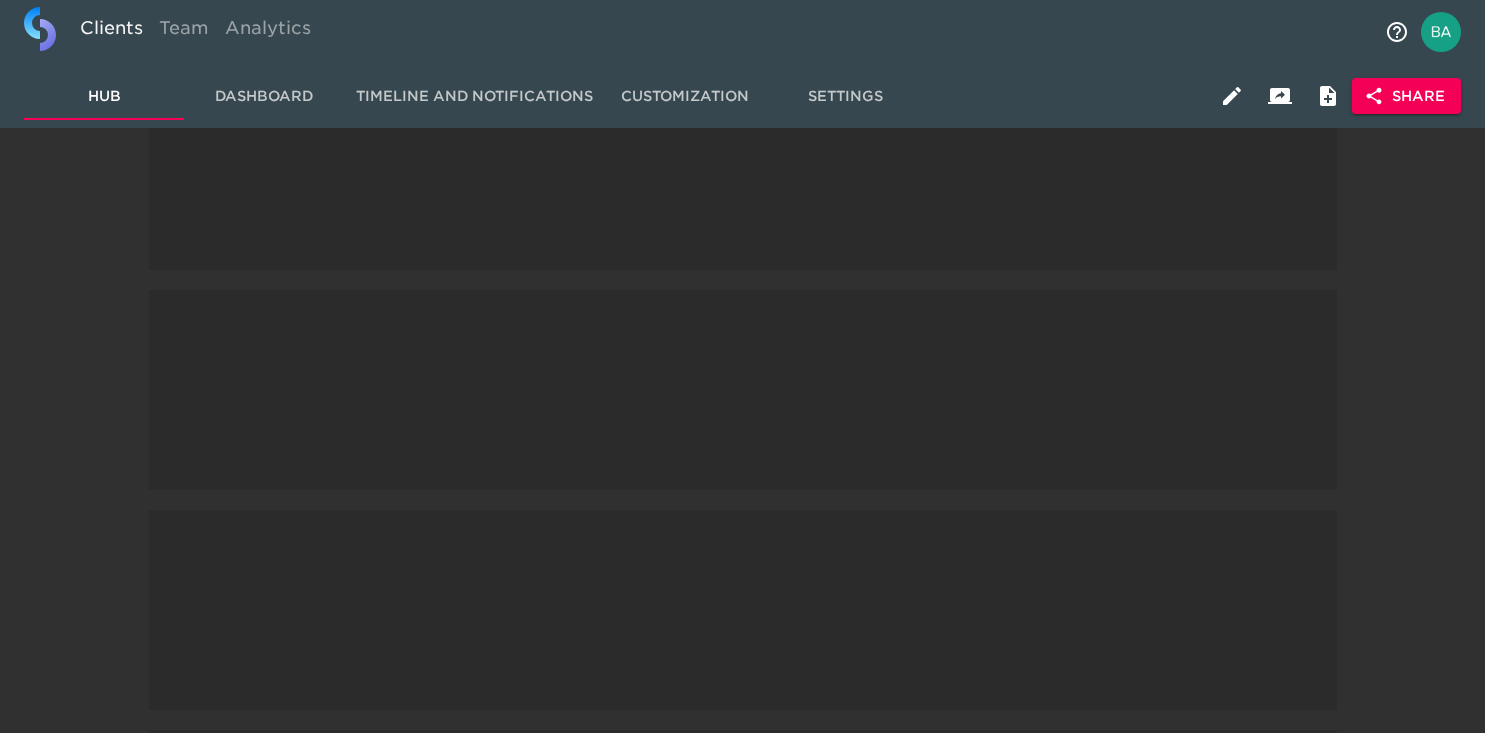 scroll, scrollTop: 0, scrollLeft: 0, axis: both 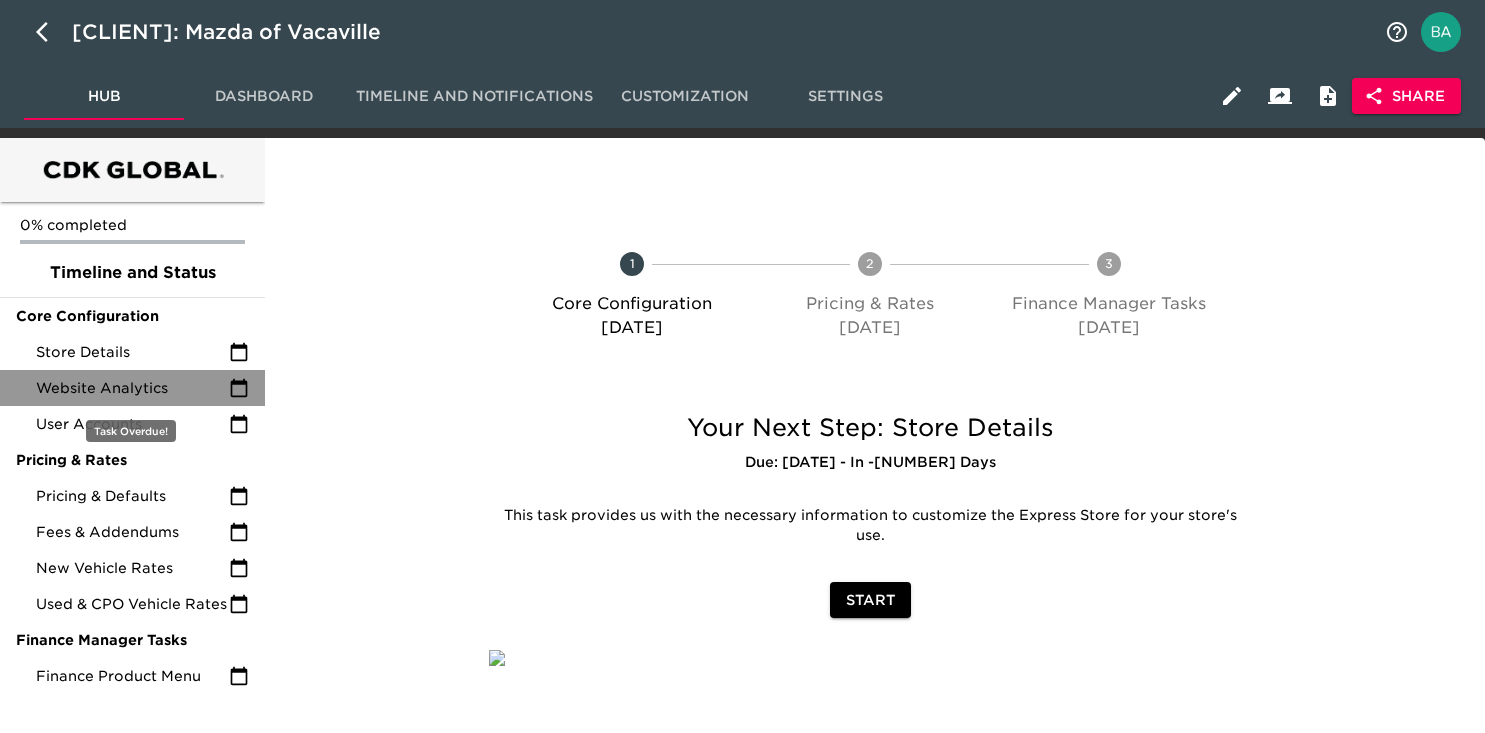 click on "Website Analytics" at bounding box center (132, 388) 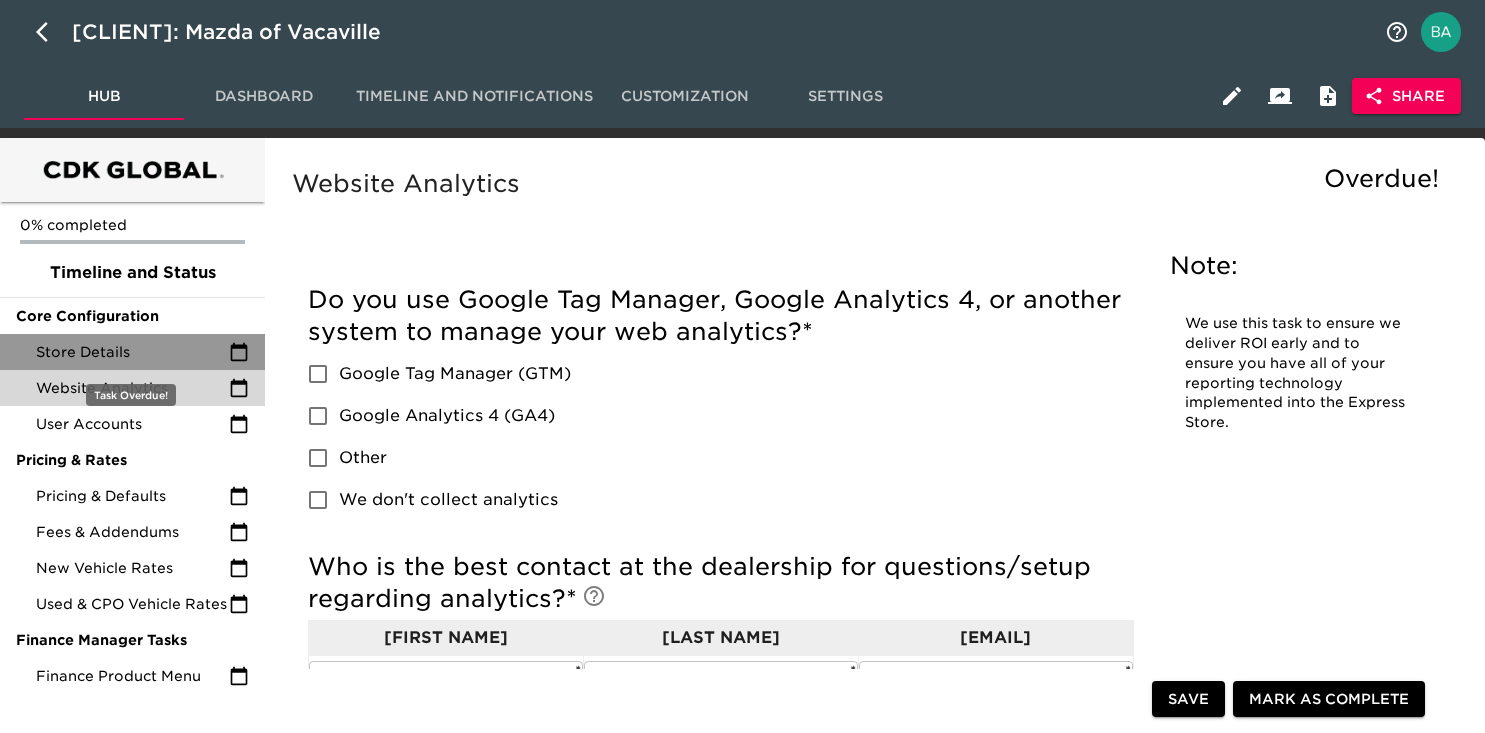 click on "Store Details" at bounding box center (132, 352) 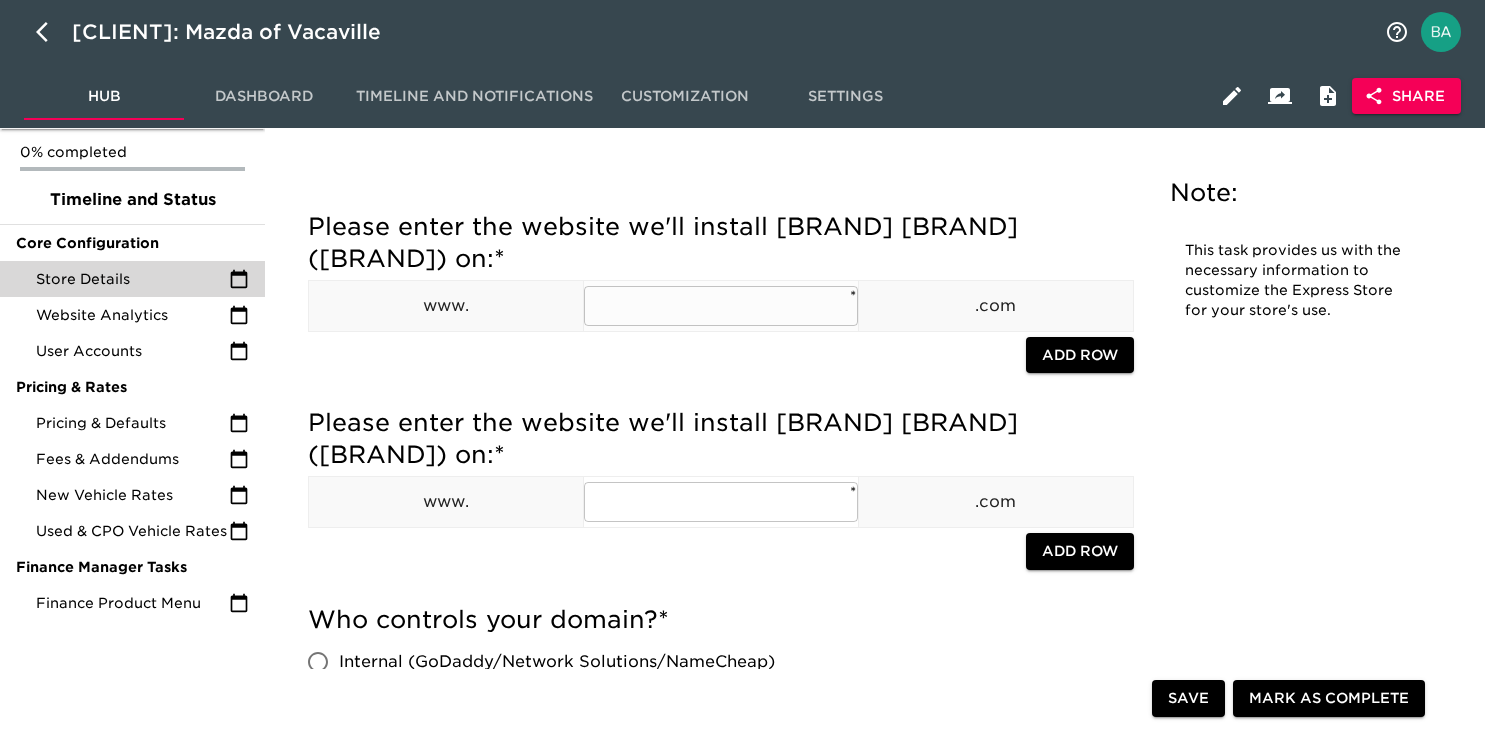scroll, scrollTop: 0, scrollLeft: 0, axis: both 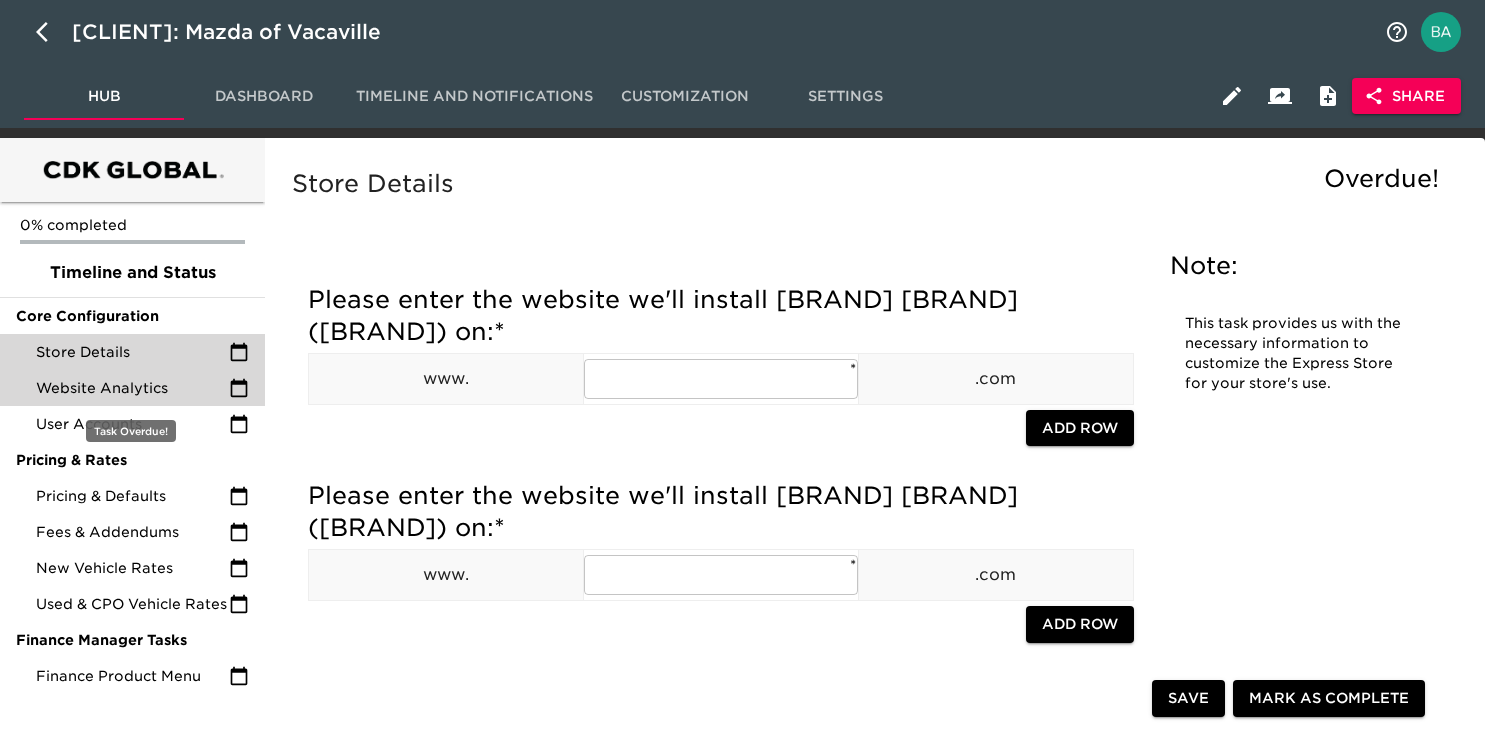 click on "Website Analytics" at bounding box center [132, 388] 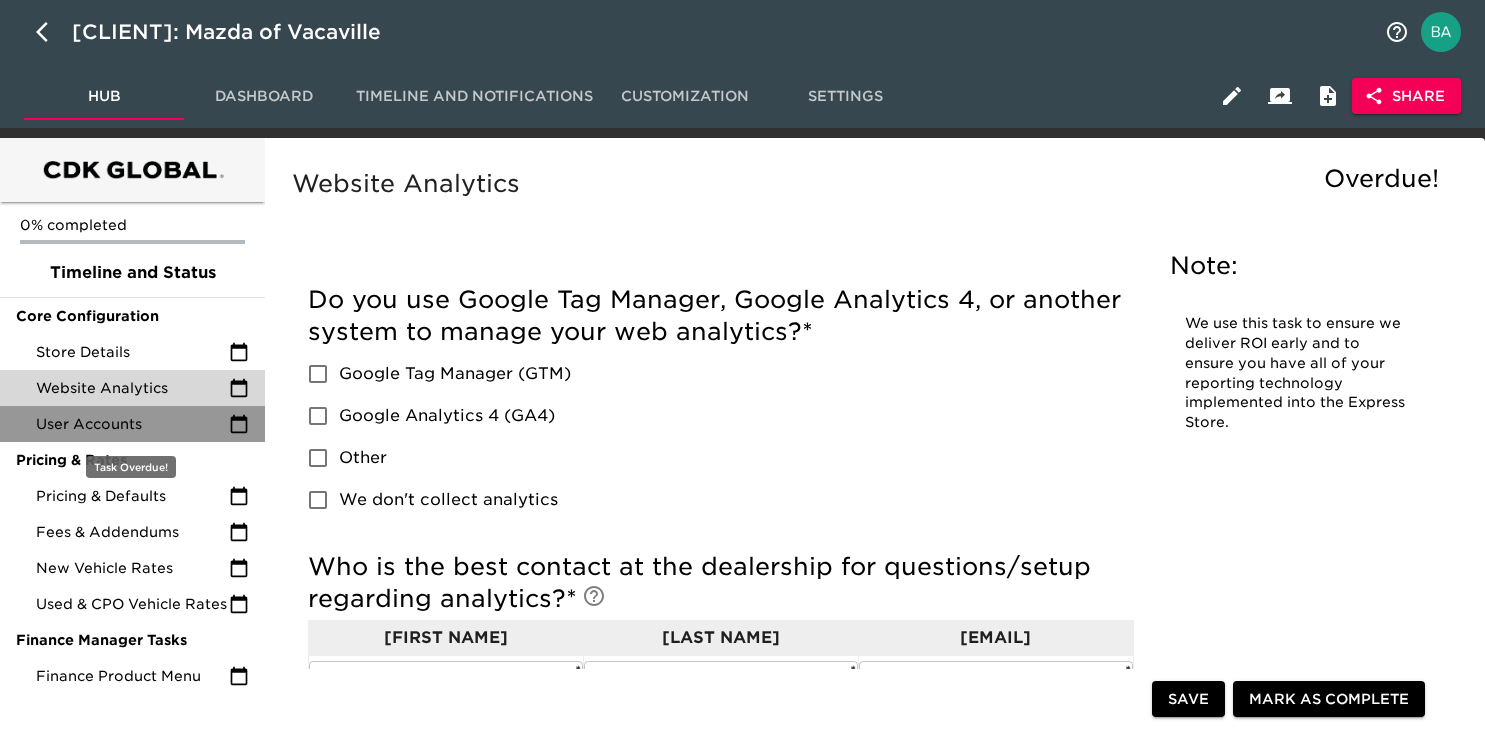 click on "User Accounts" at bounding box center (132, 424) 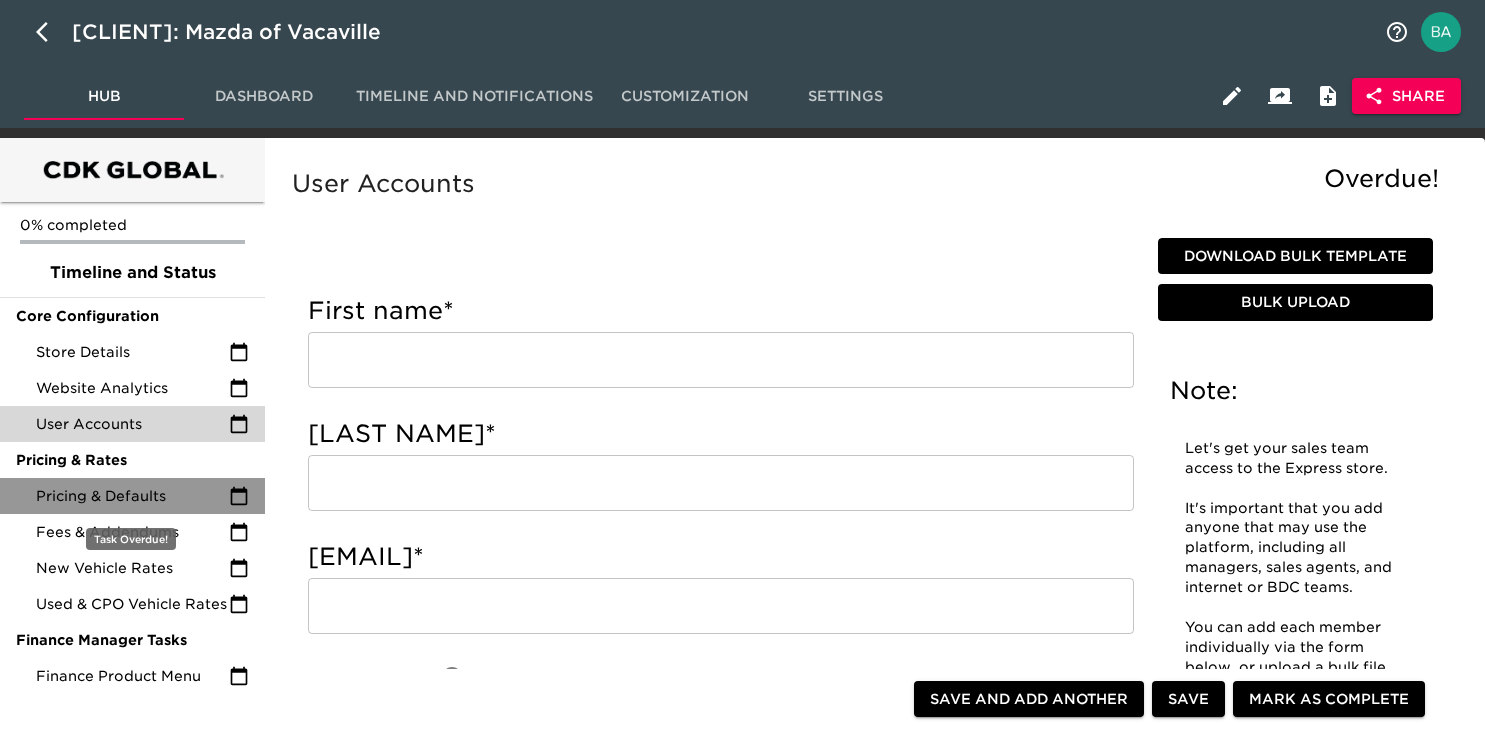 click on "Pricing & Defaults" at bounding box center [132, 496] 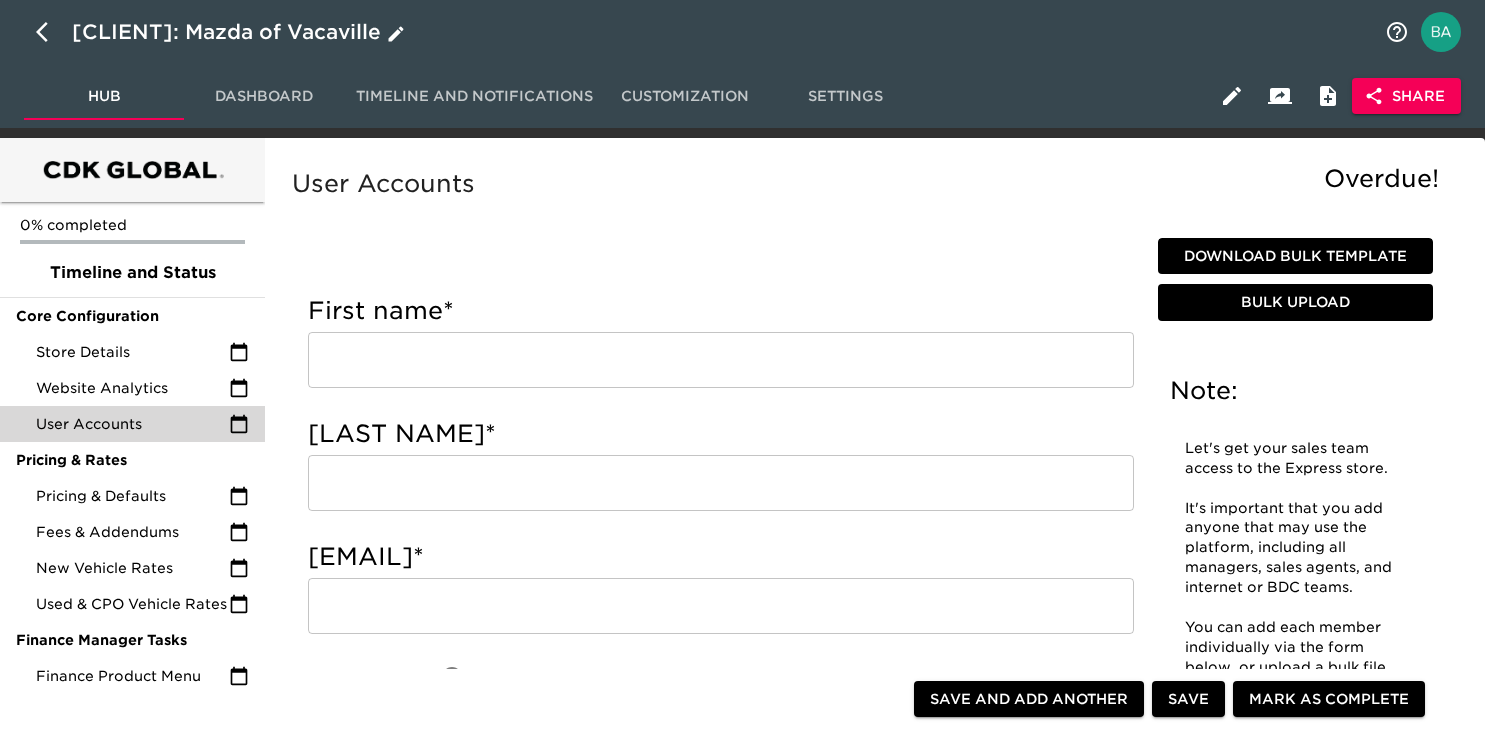 click 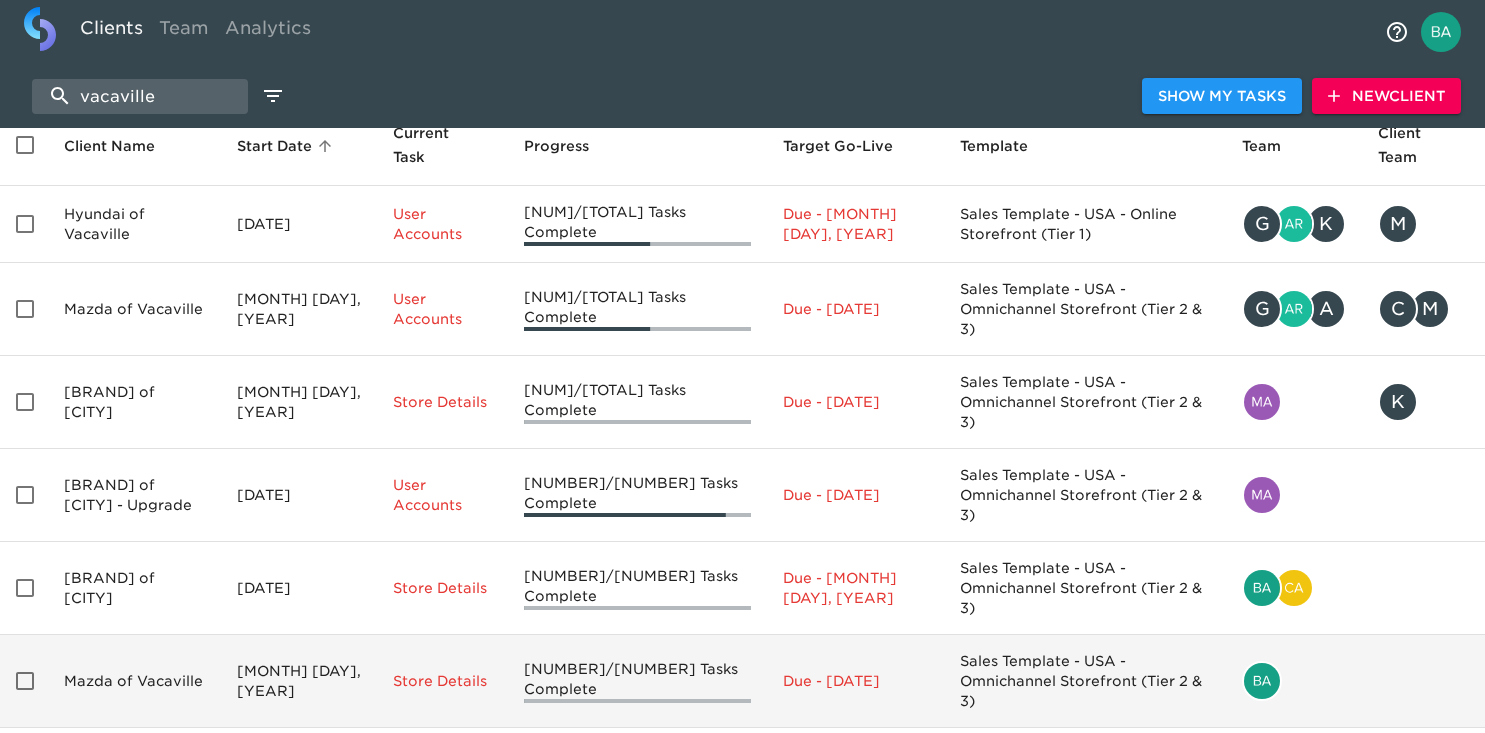 scroll, scrollTop: 108, scrollLeft: 0, axis: vertical 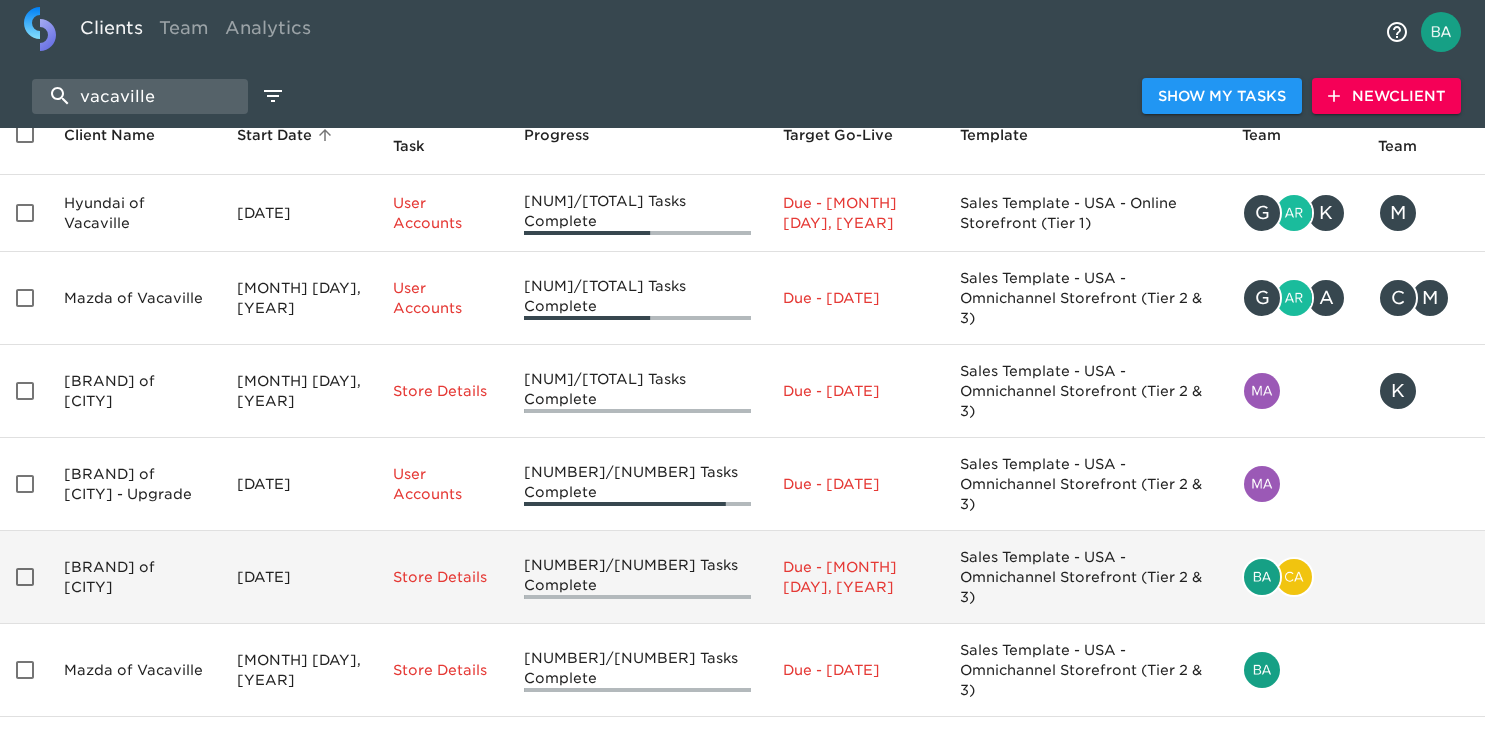 click on "[BRAND] of [CITY]" at bounding box center (134, 577) 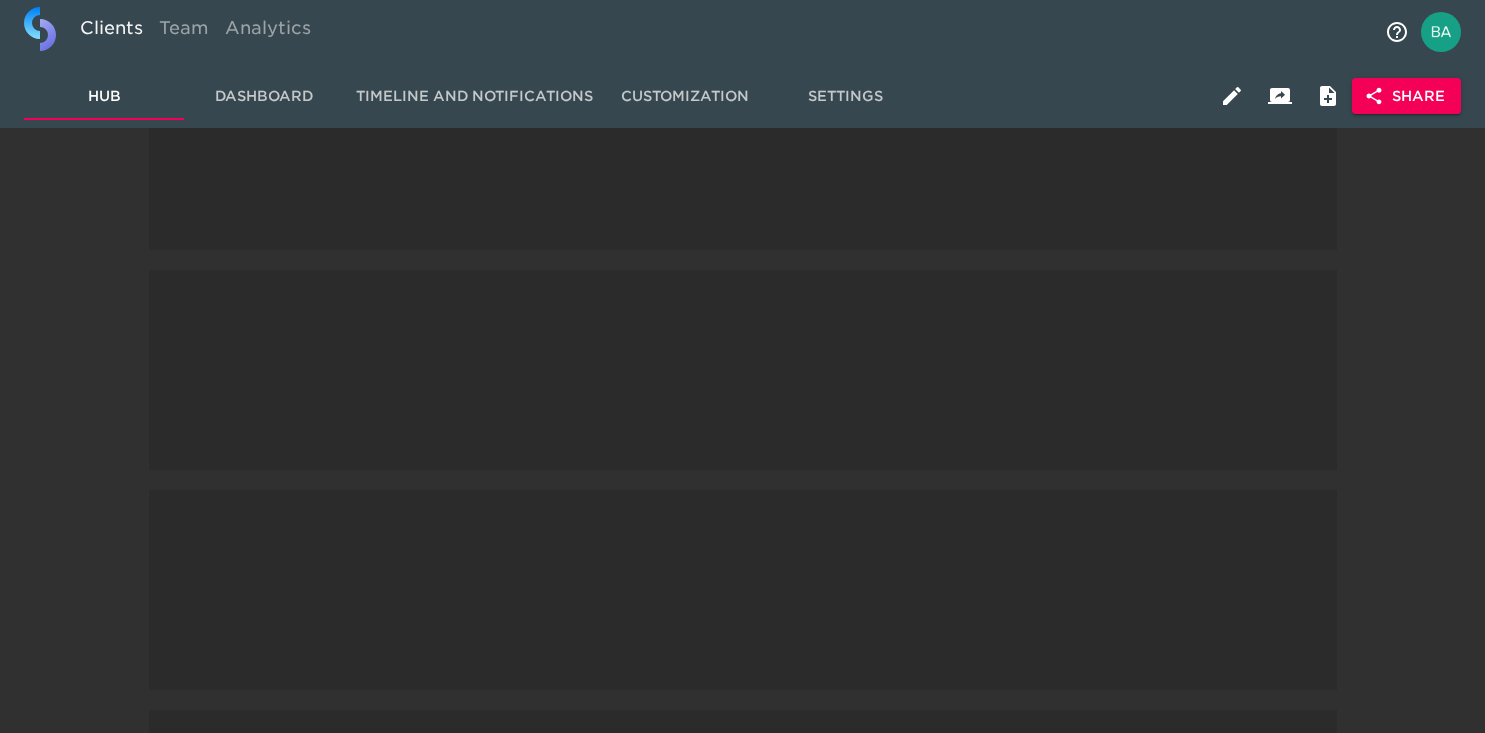 scroll, scrollTop: 0, scrollLeft: 0, axis: both 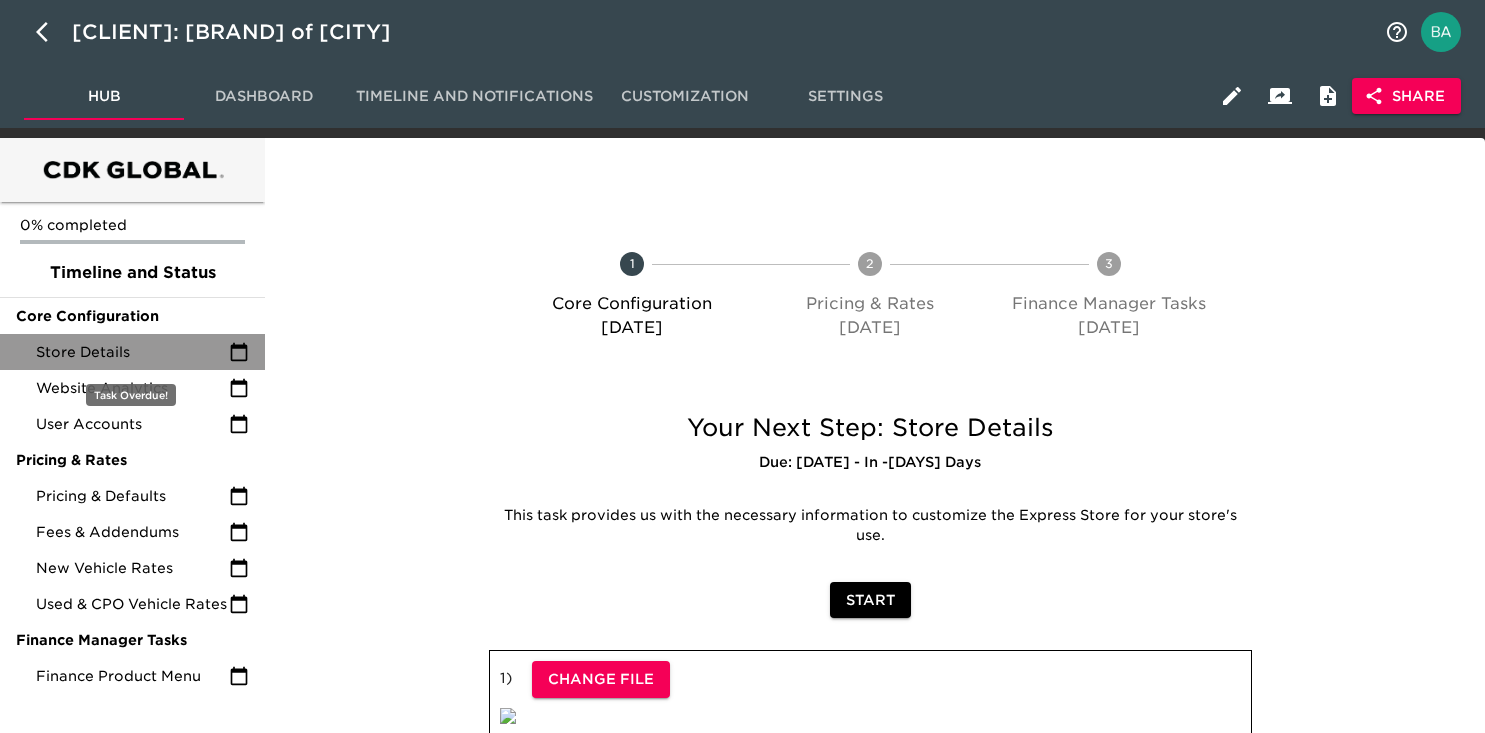click on "Store Details" at bounding box center [132, 352] 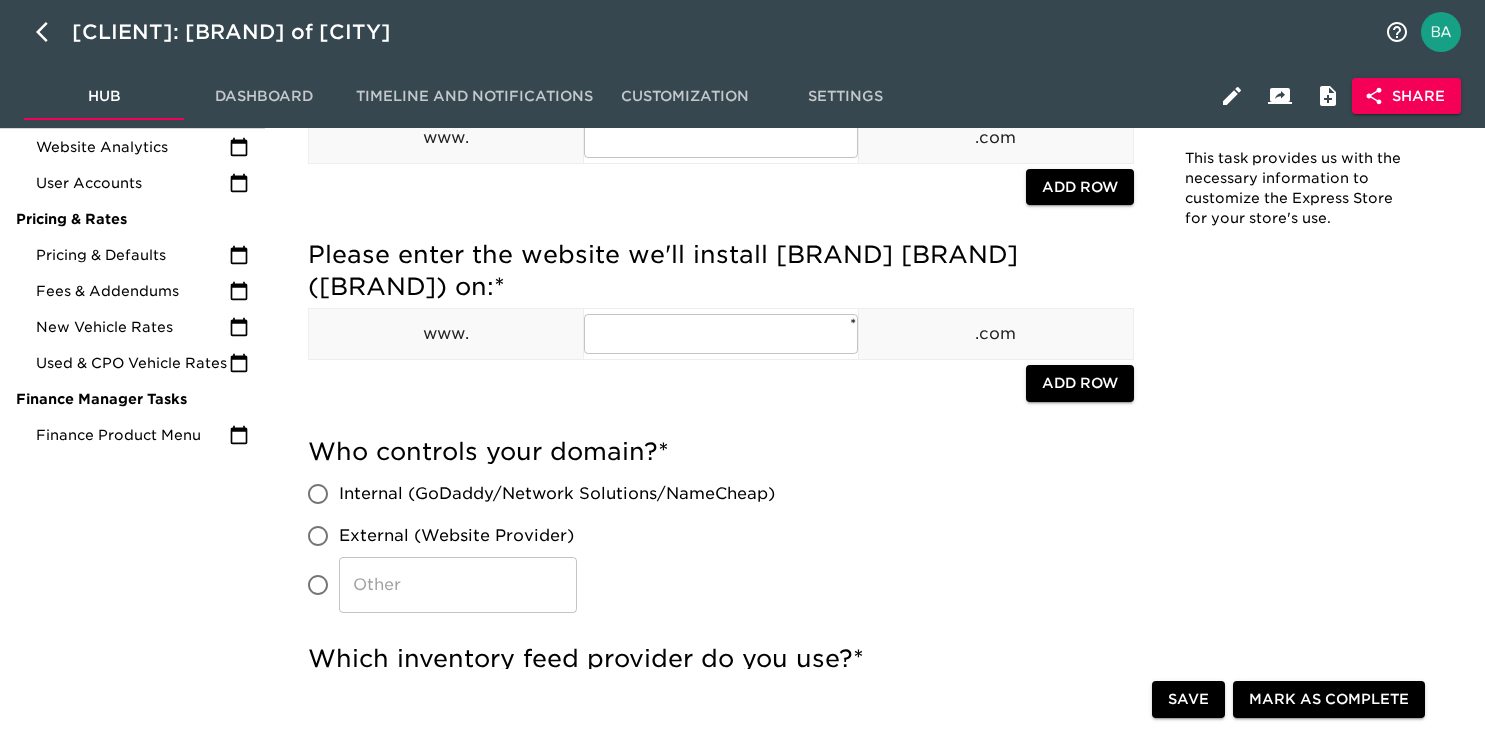 scroll, scrollTop: 0, scrollLeft: 0, axis: both 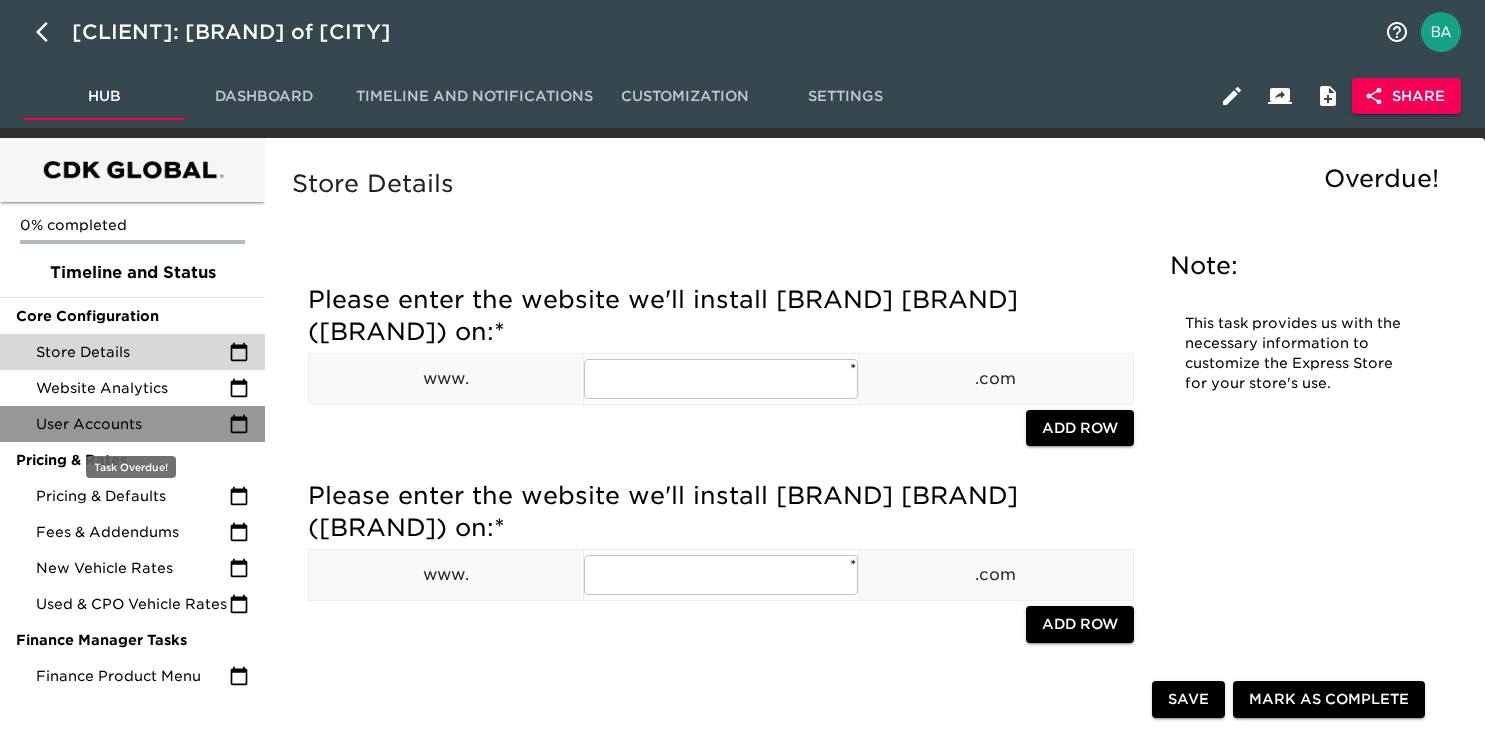 click on "User Accounts" at bounding box center (132, 424) 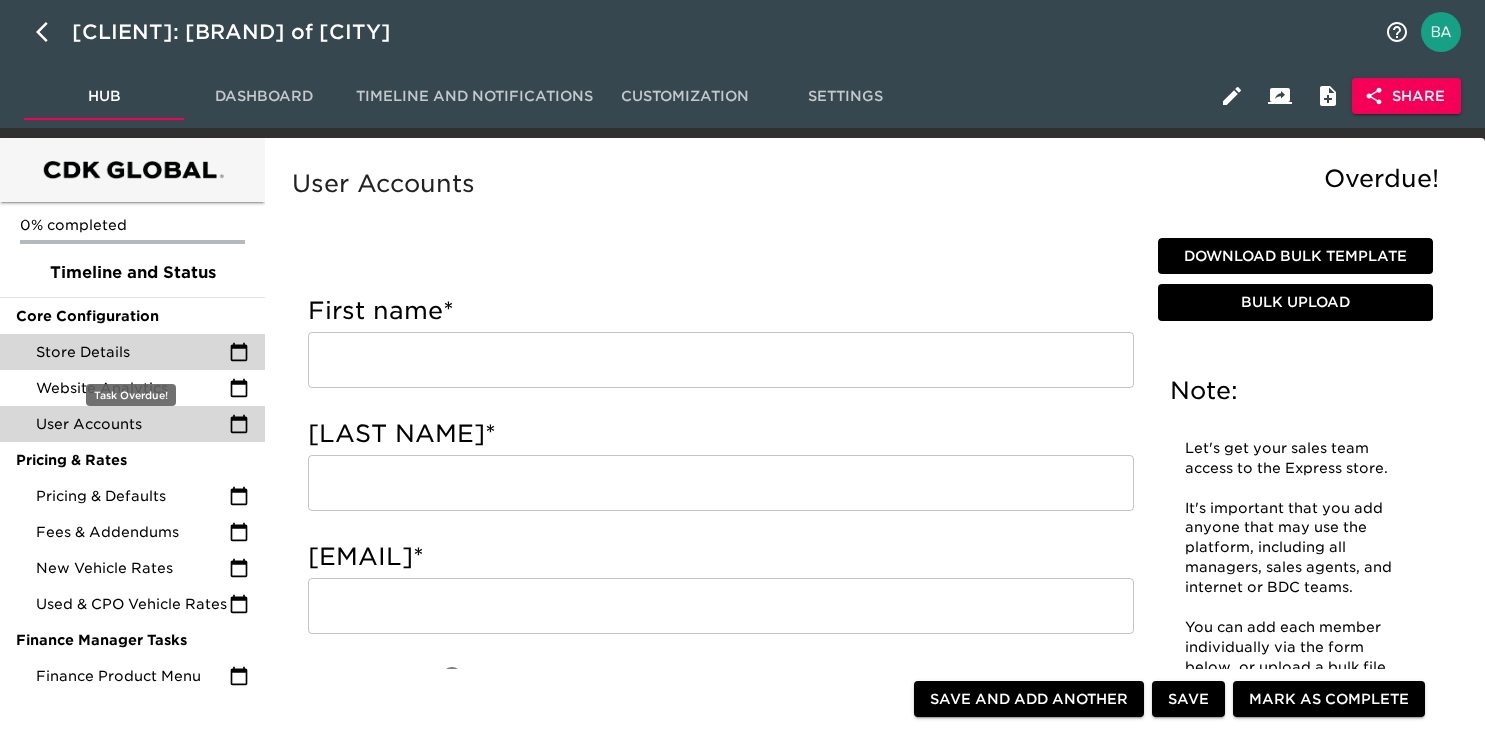 click on "Store Details" at bounding box center [132, 352] 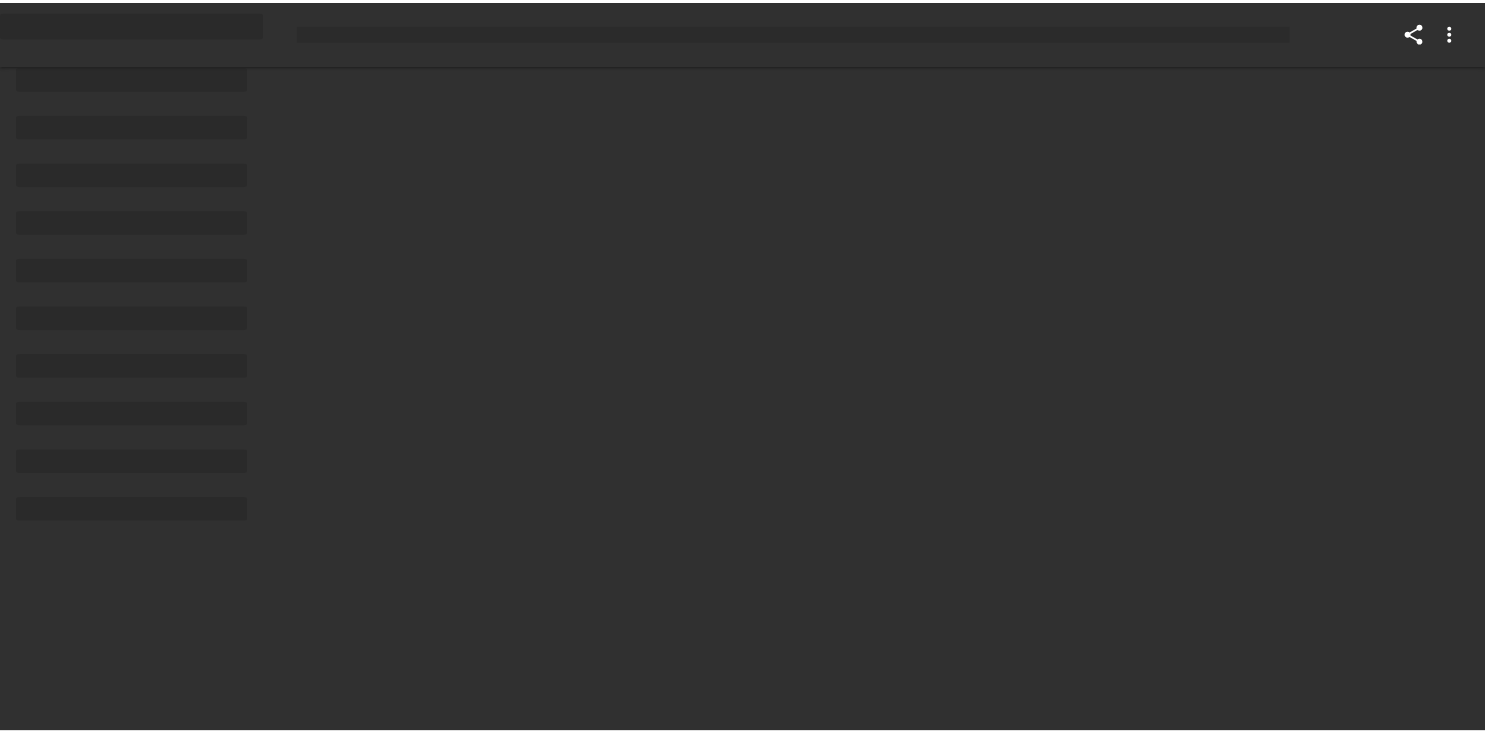 scroll, scrollTop: 0, scrollLeft: 0, axis: both 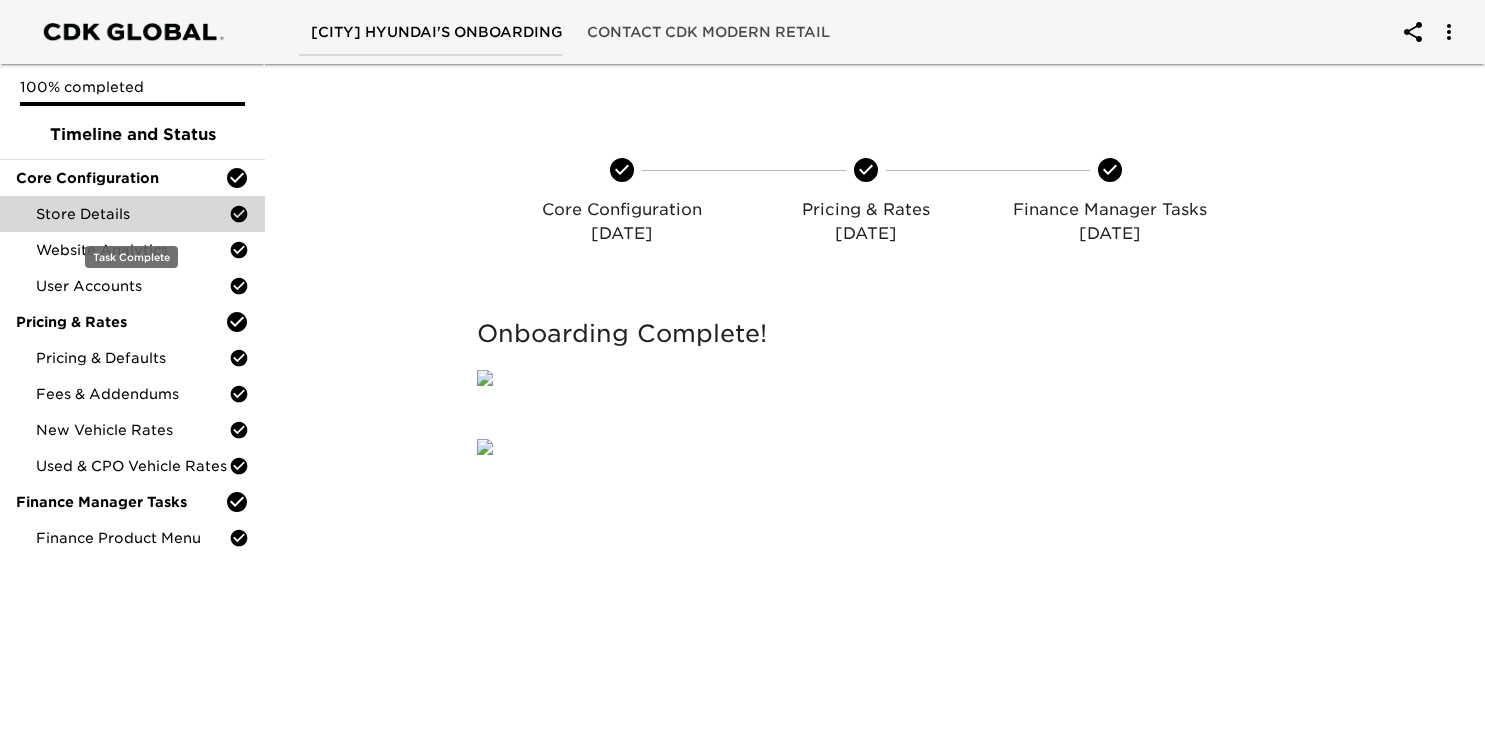 click on "Store Details" at bounding box center [132, 214] 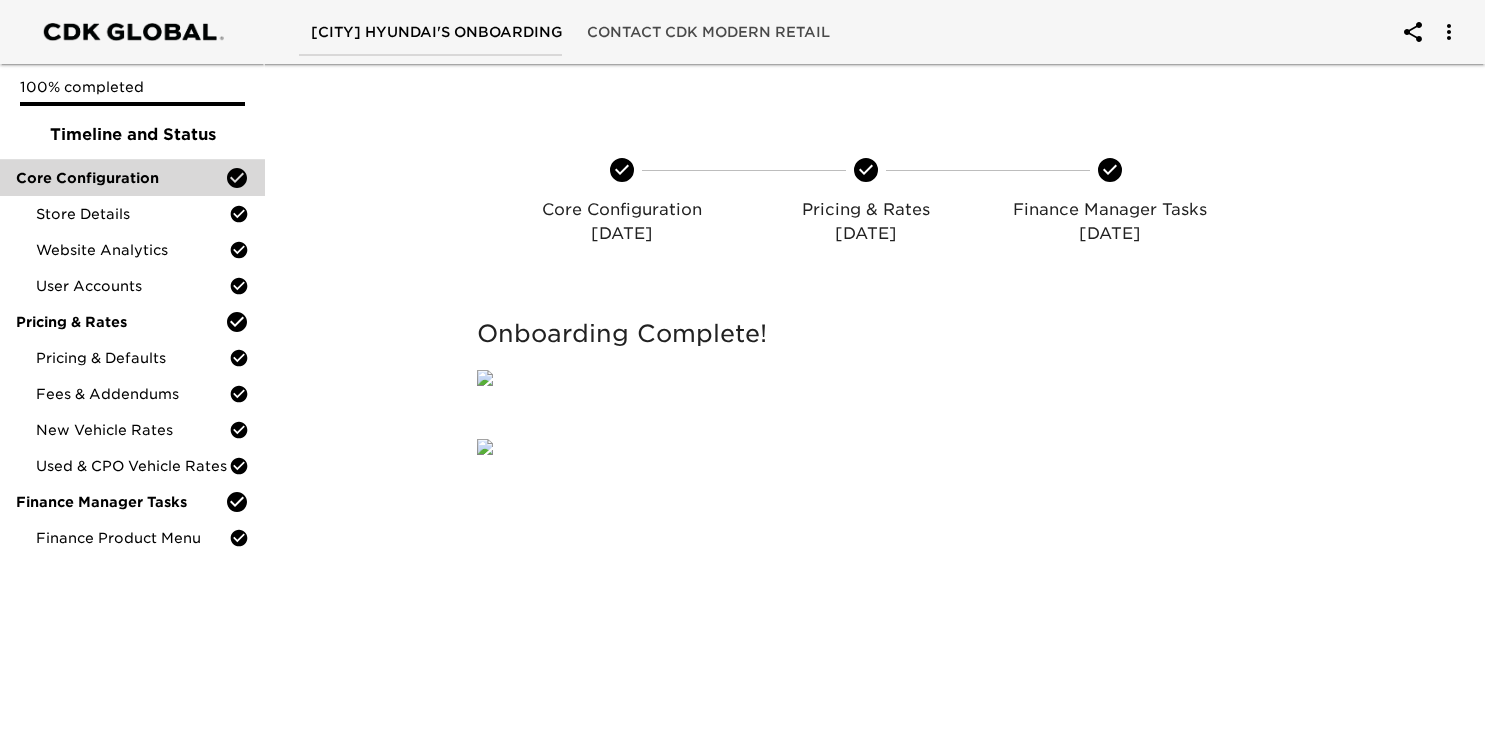click on "Core Configuration" at bounding box center (120, 178) 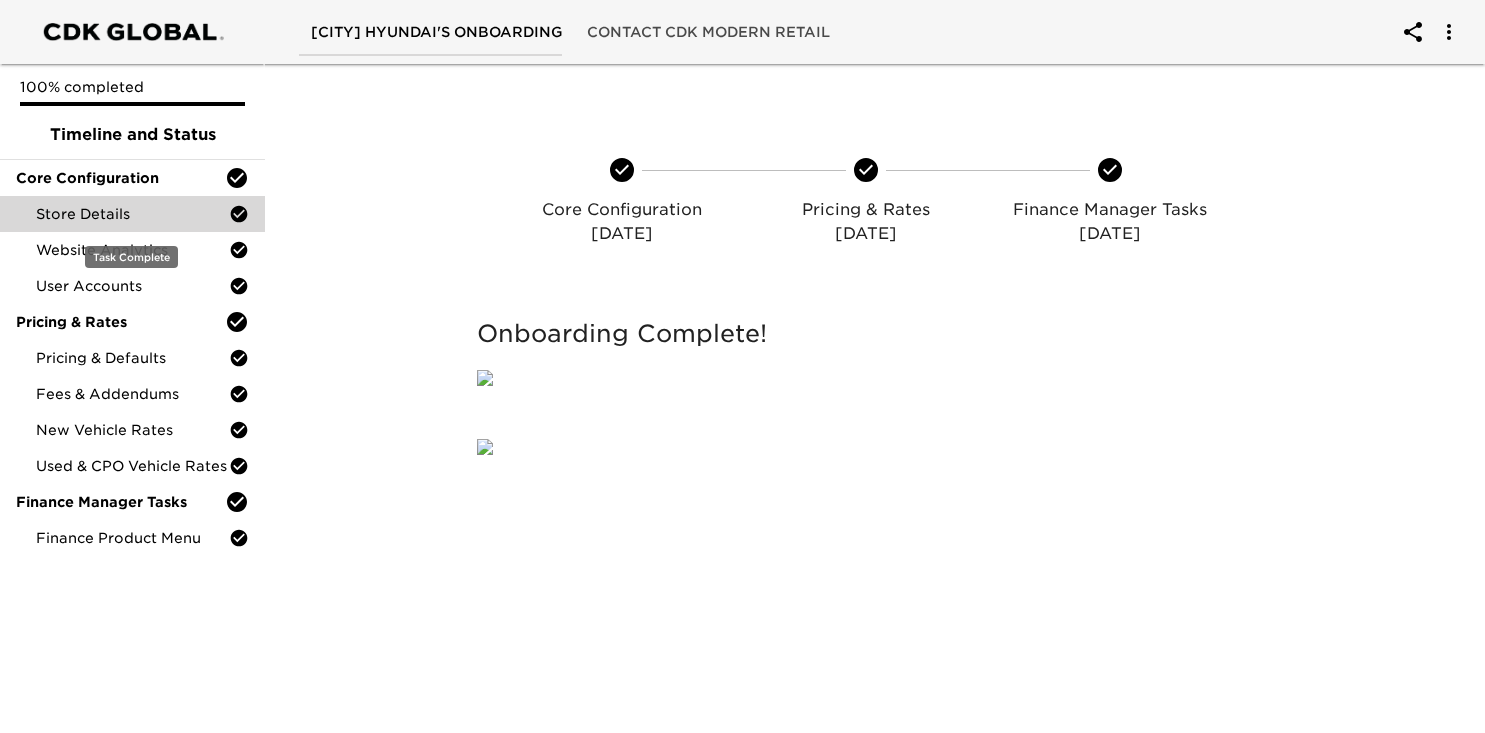 click on "Store Details" at bounding box center [132, 214] 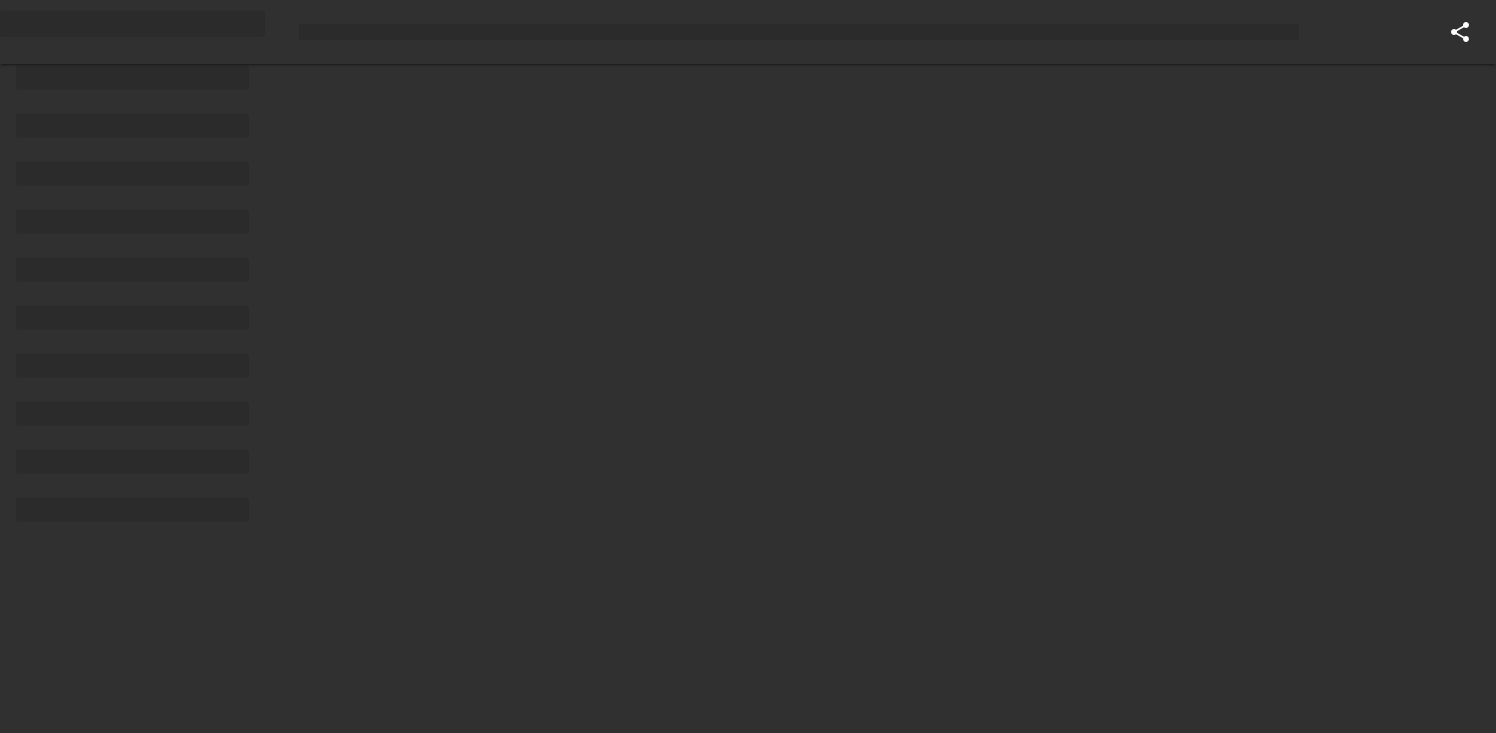 scroll, scrollTop: 0, scrollLeft: 0, axis: both 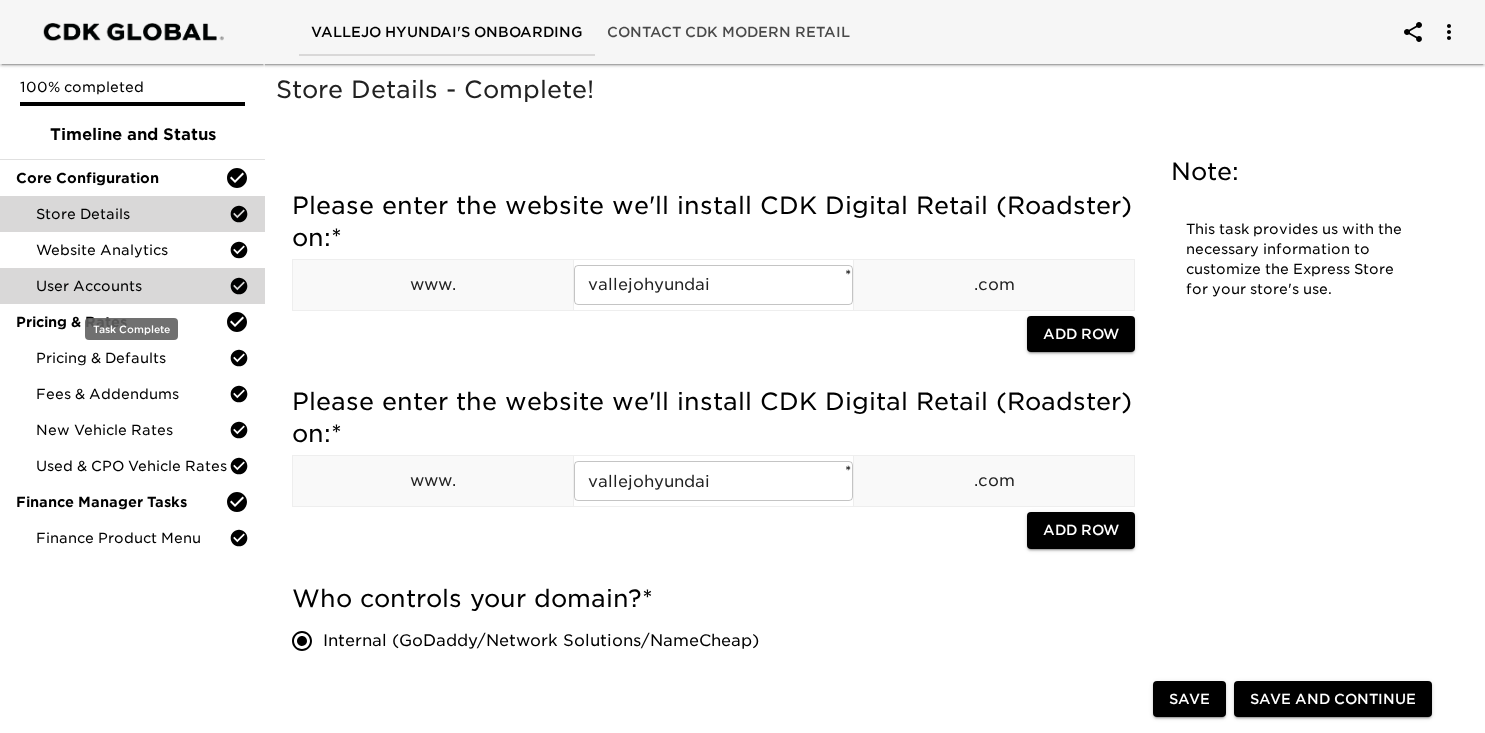 click on "User Accounts" at bounding box center (132, 286) 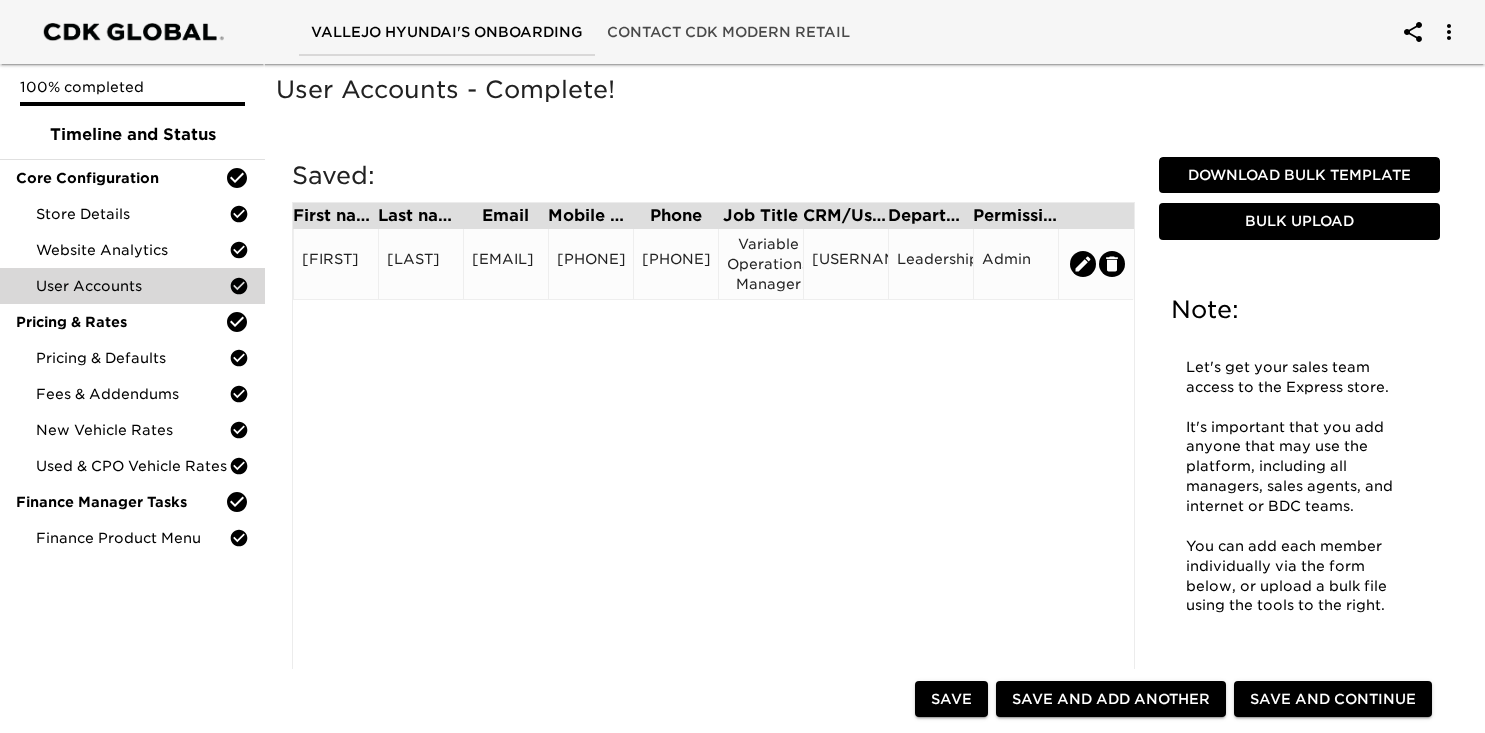 click on "mpingul@wiseautogroup.com" at bounding box center (506, 264) 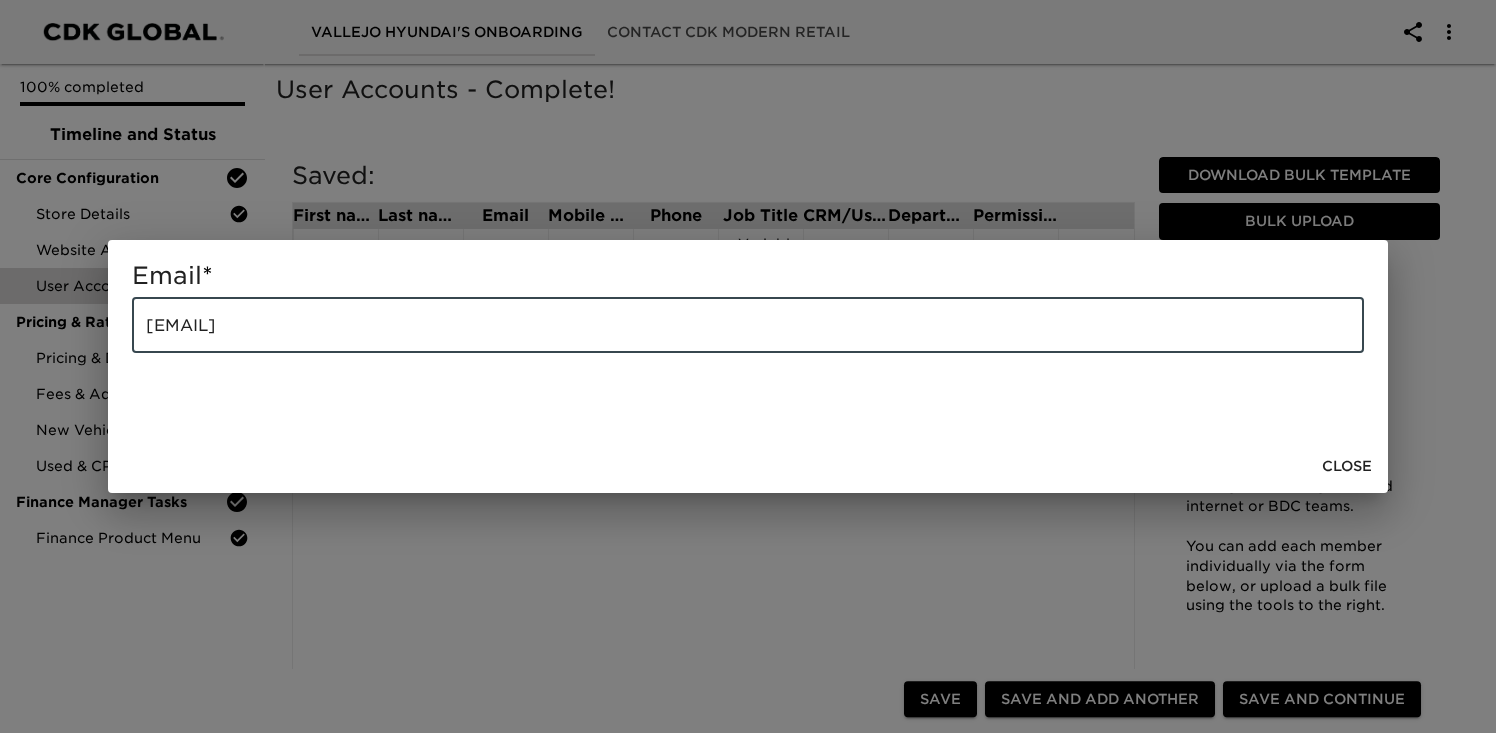 click on "mpingul@wiseautogroup.com" at bounding box center [748, 325] 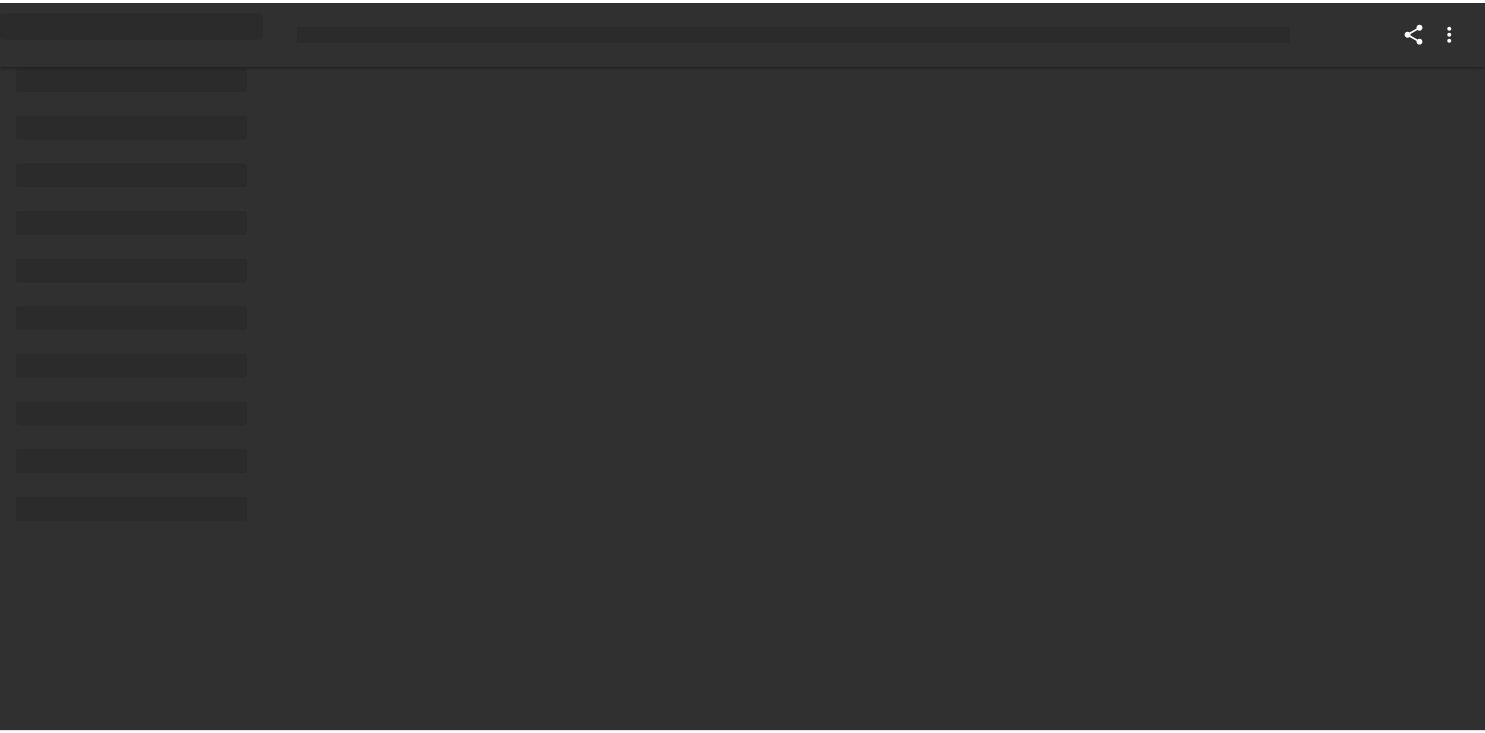 scroll, scrollTop: 0, scrollLeft: 0, axis: both 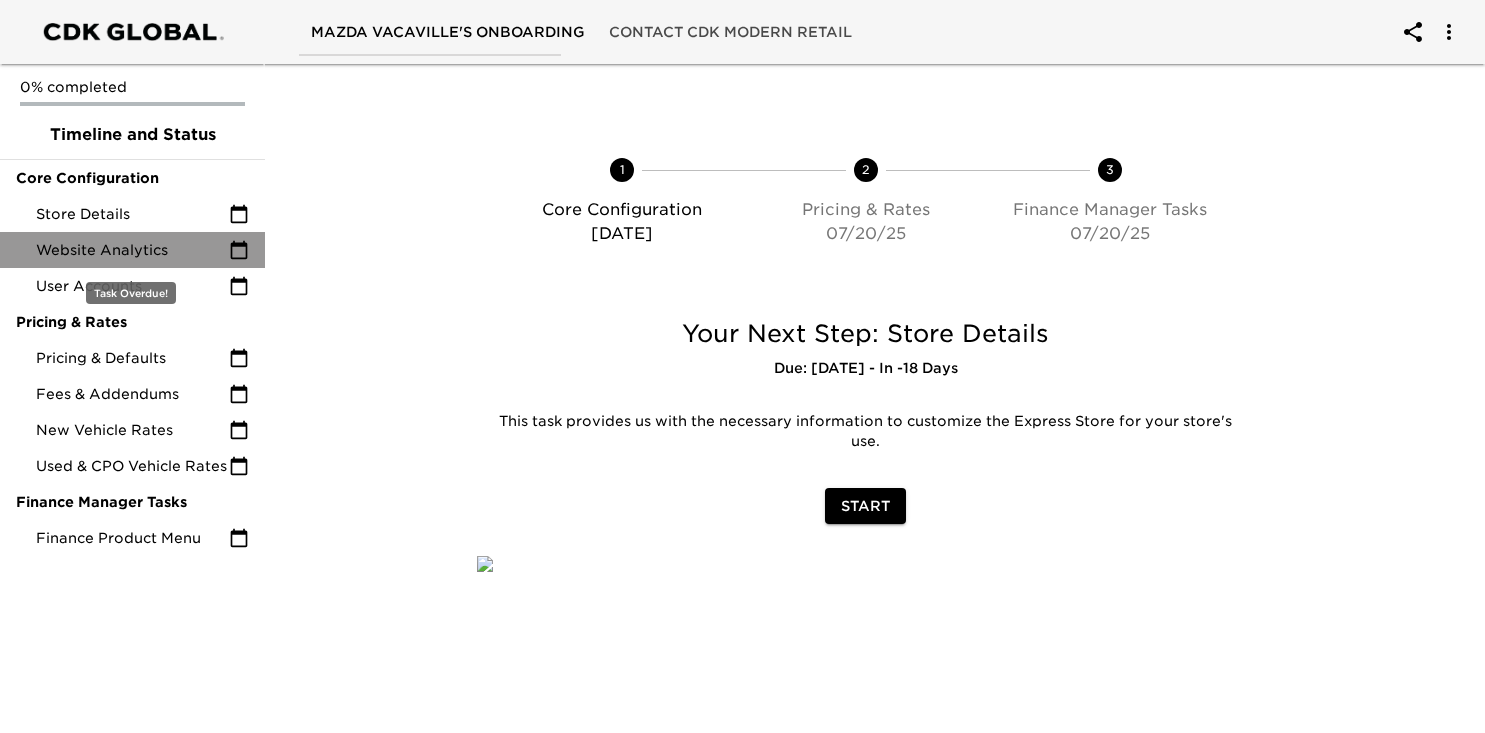click on "Website Analytics" at bounding box center [132, 250] 